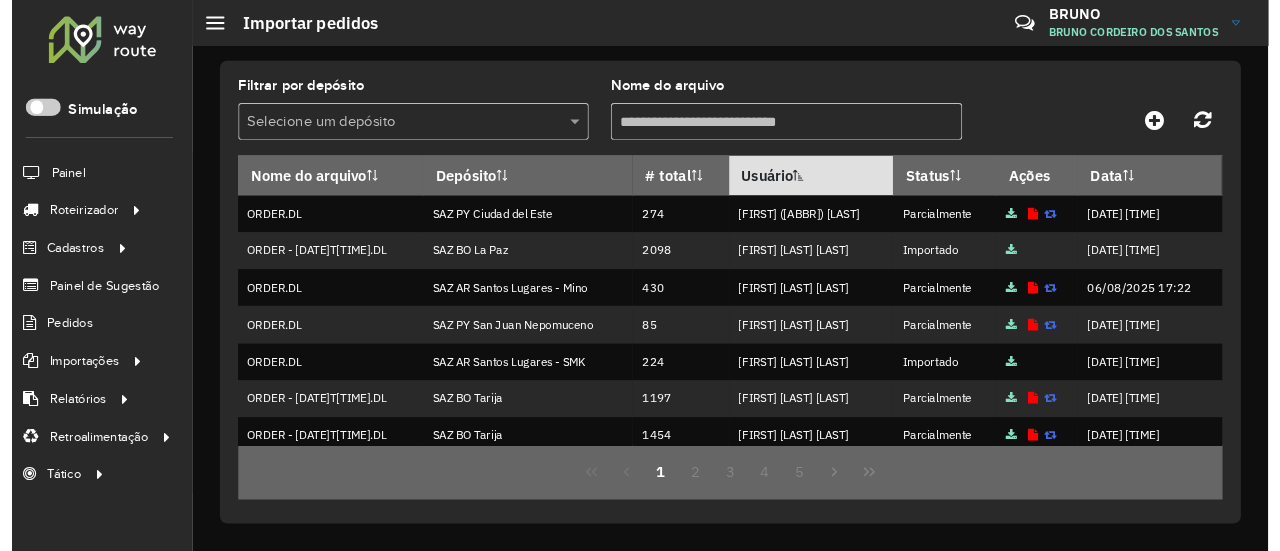 scroll, scrollTop: 0, scrollLeft: 0, axis: both 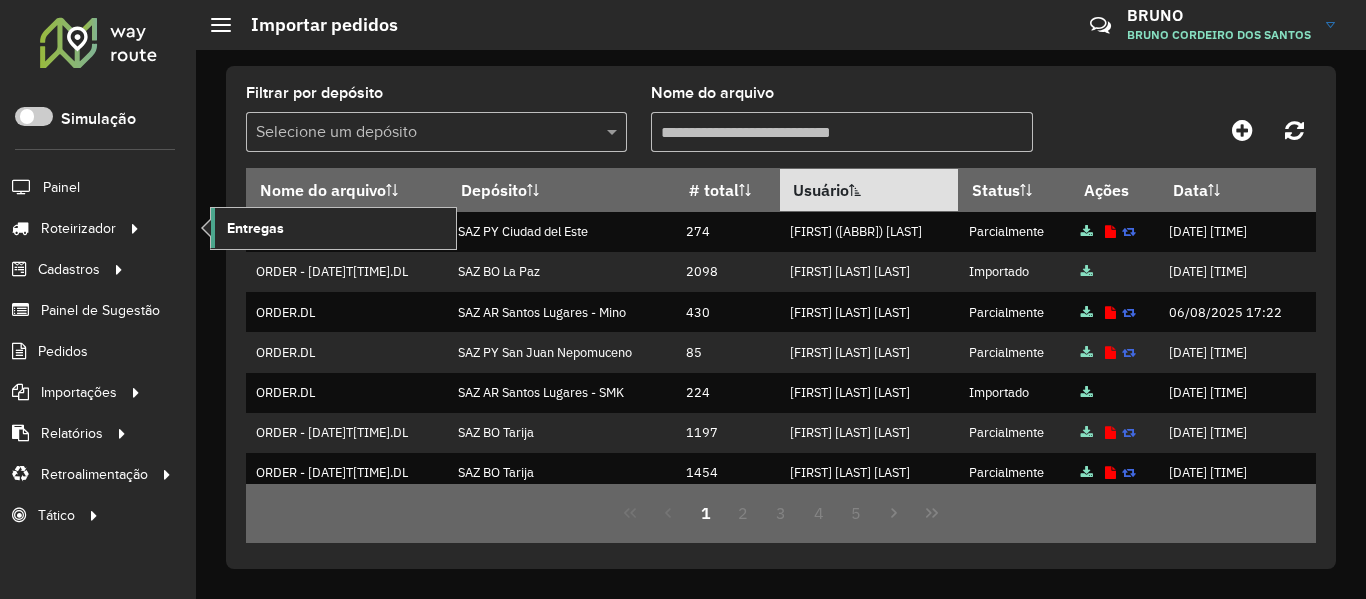 click on "Entregas" 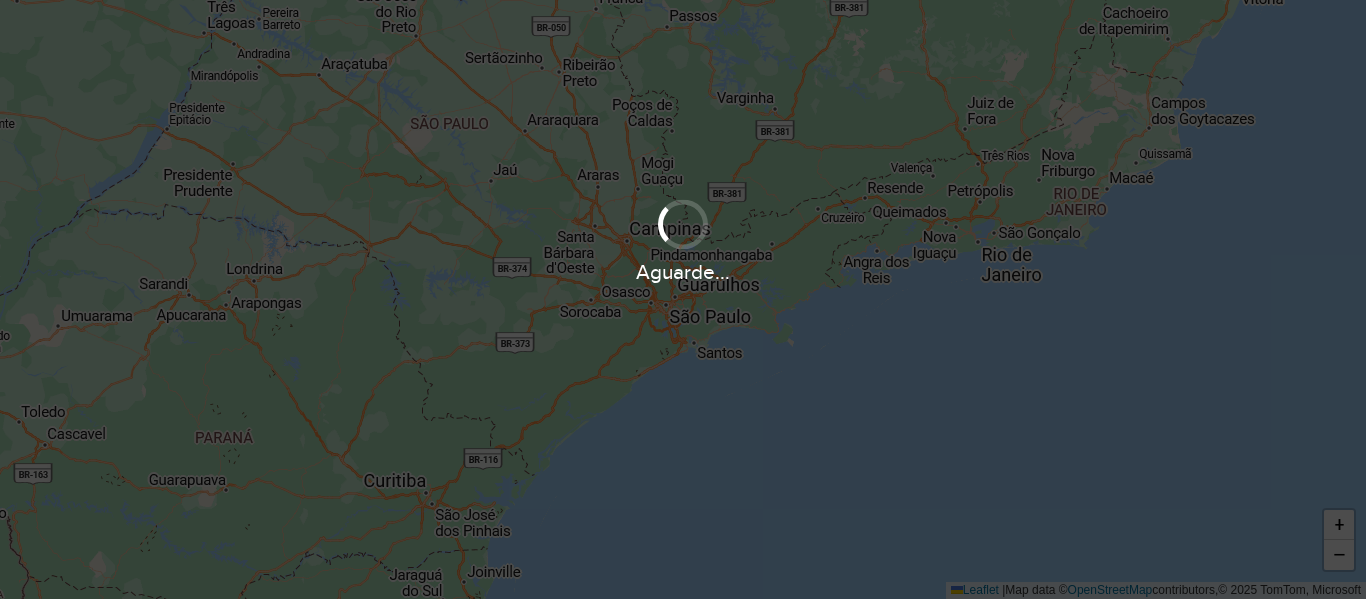 scroll, scrollTop: 0, scrollLeft: 0, axis: both 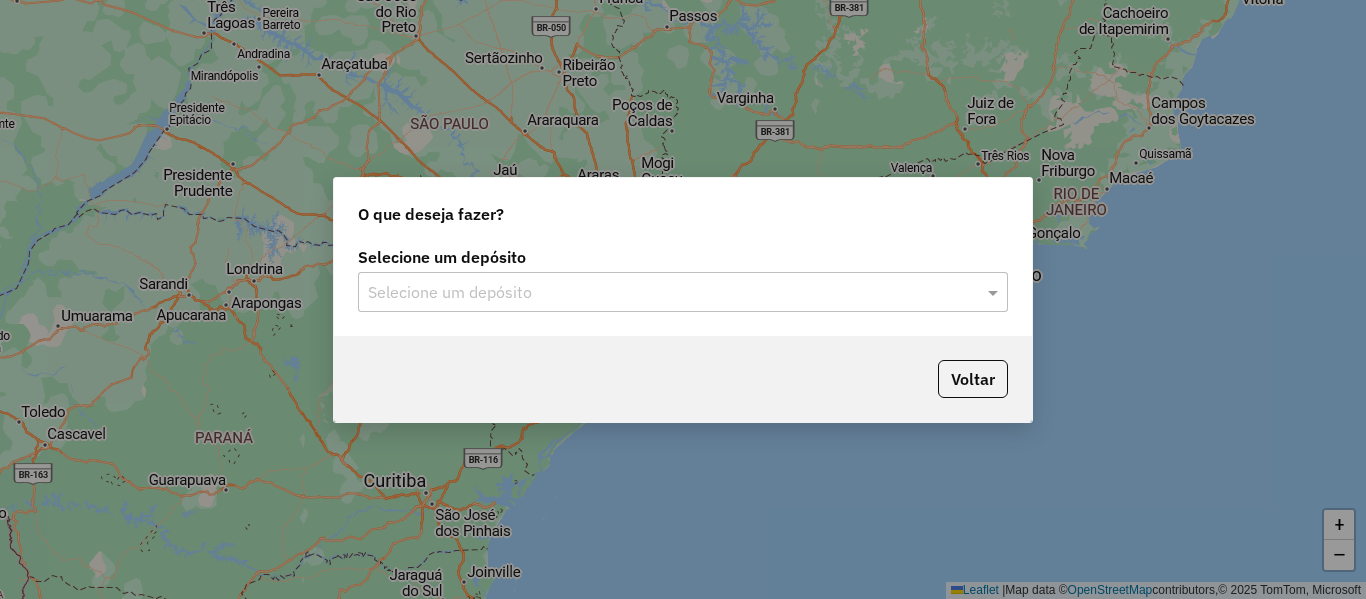 click 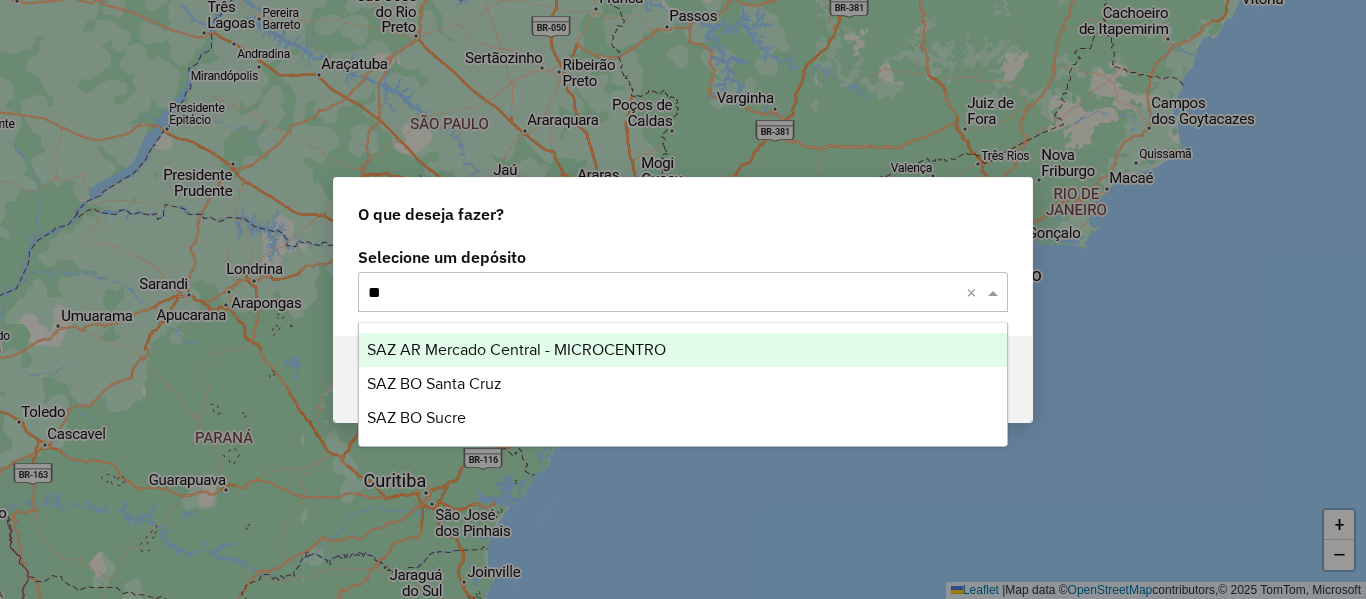 type on "***" 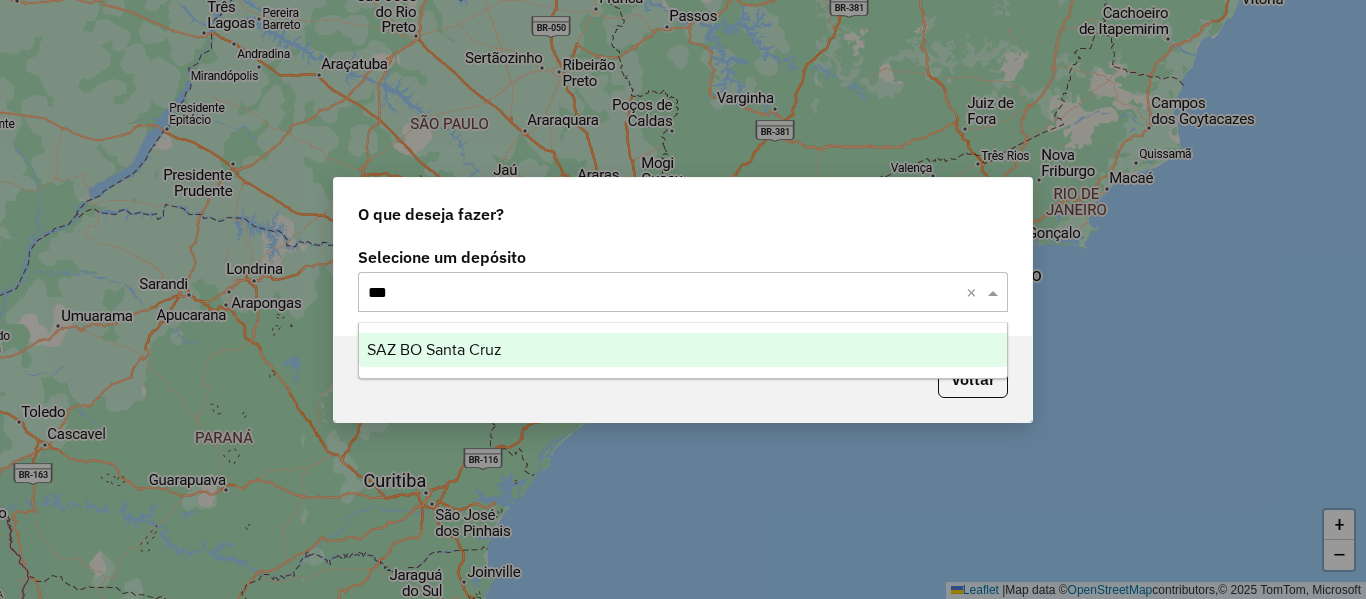 click on "SAZ BO Santa Cruz" at bounding box center (683, 350) 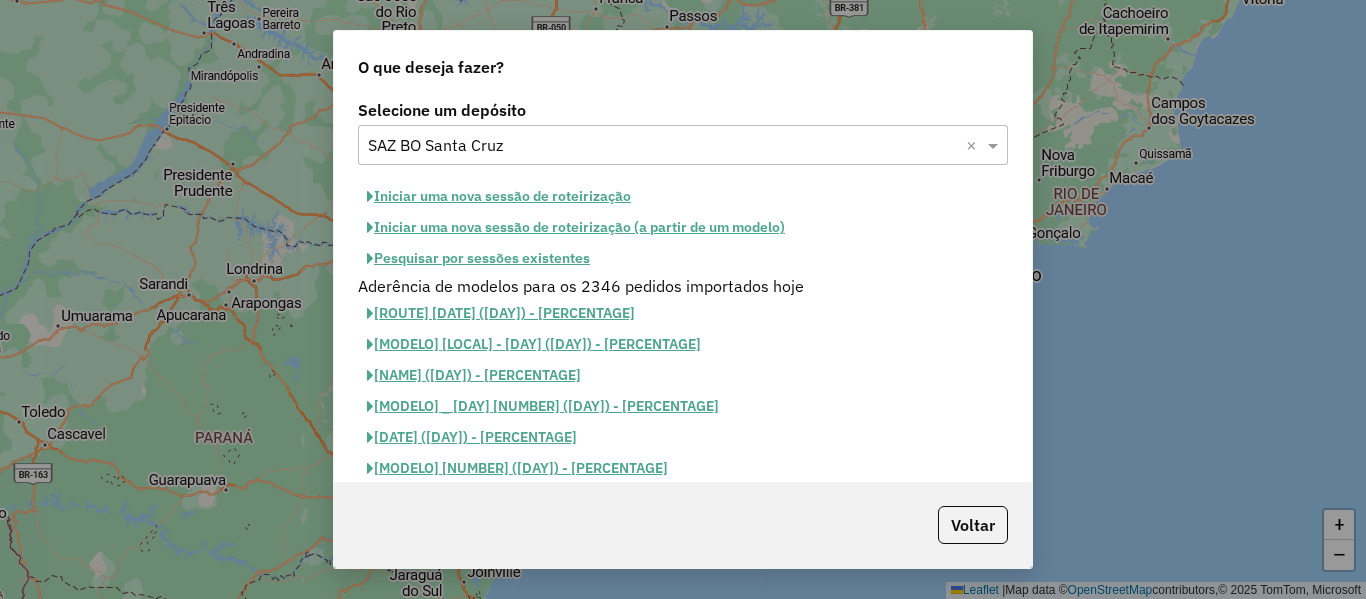 click on "Pesquisar por sessões existentes" 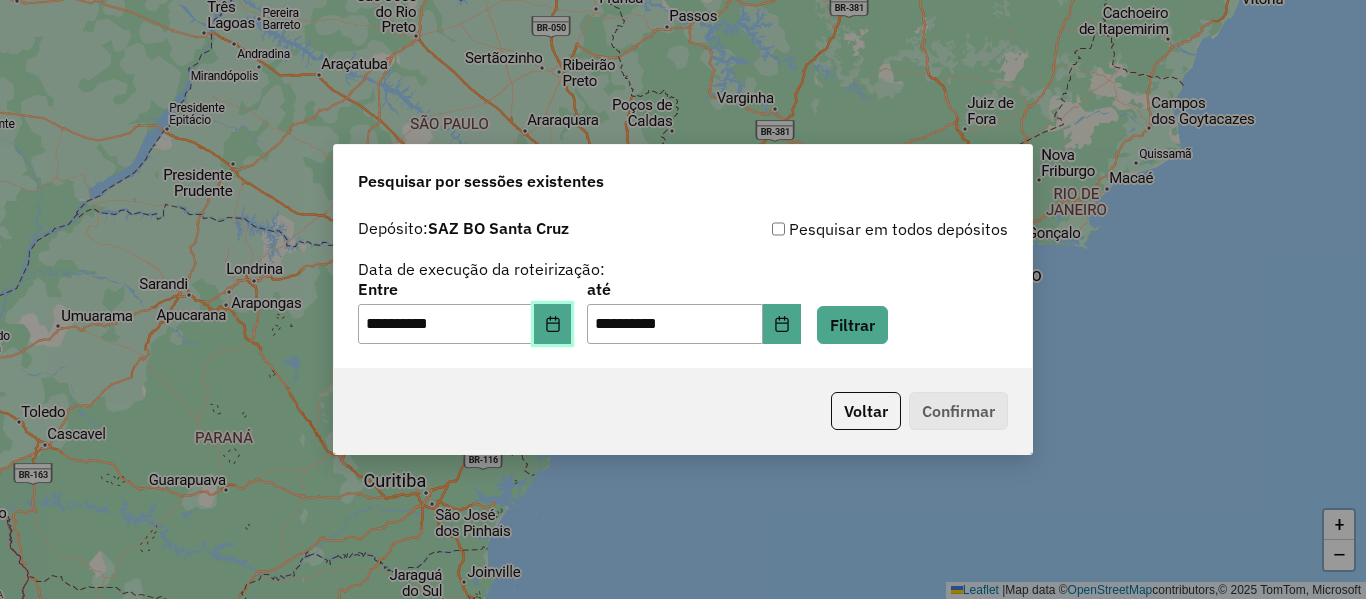 click at bounding box center [553, 324] 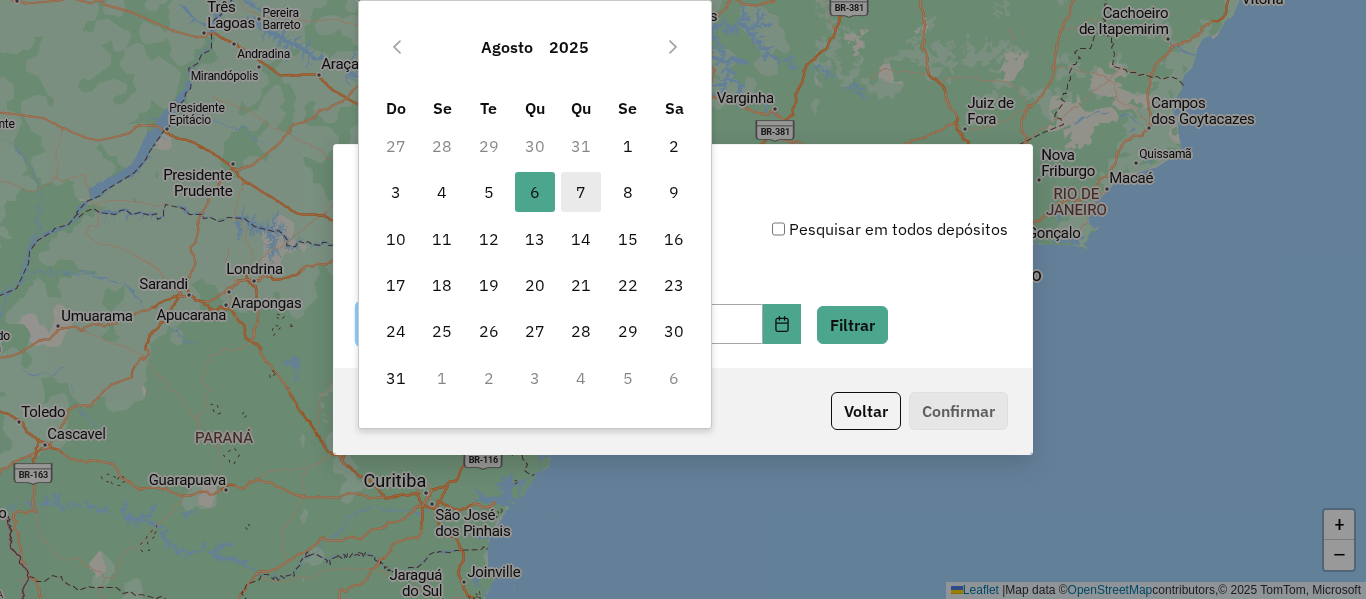 click on "7" at bounding box center (581, 192) 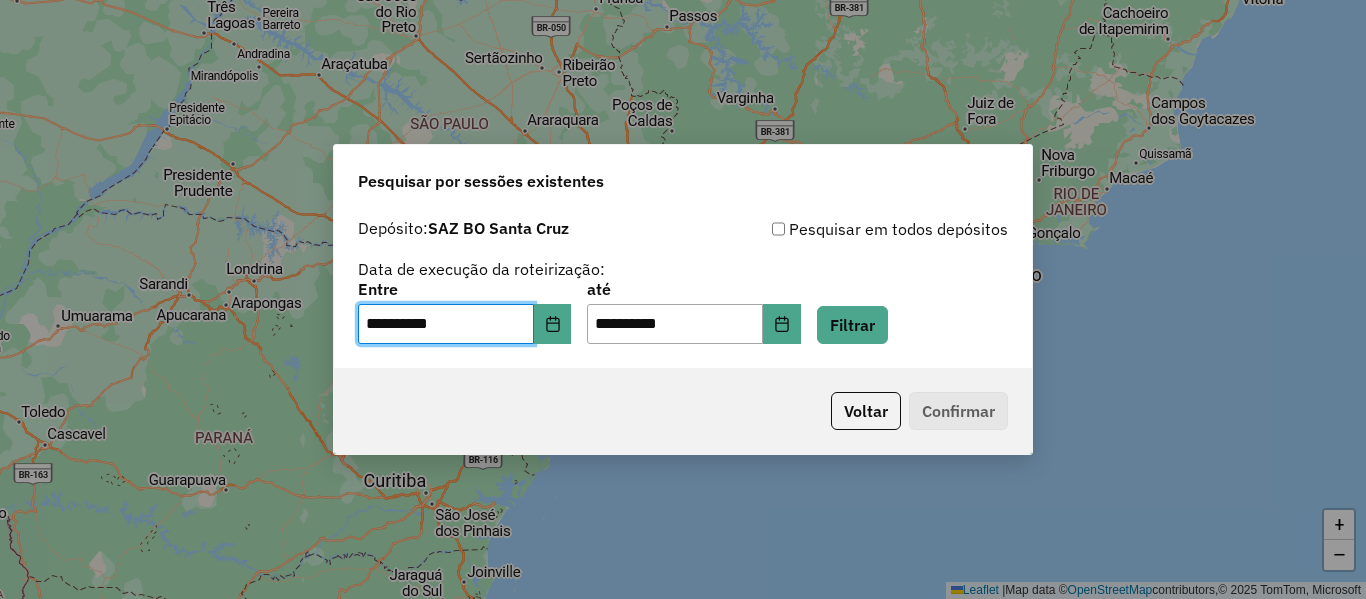 click on "[DEPOSIT]: [BRAND] [LOCAL] [SEARCH] [FILTER]" 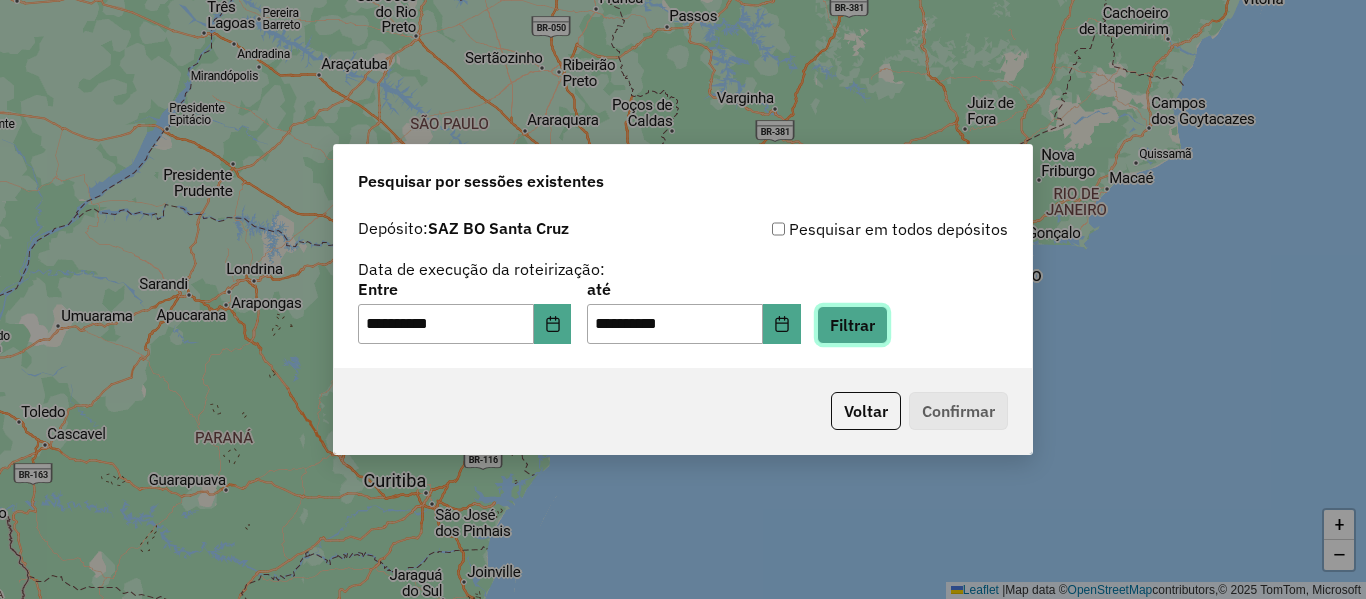 click on "Filtrar" 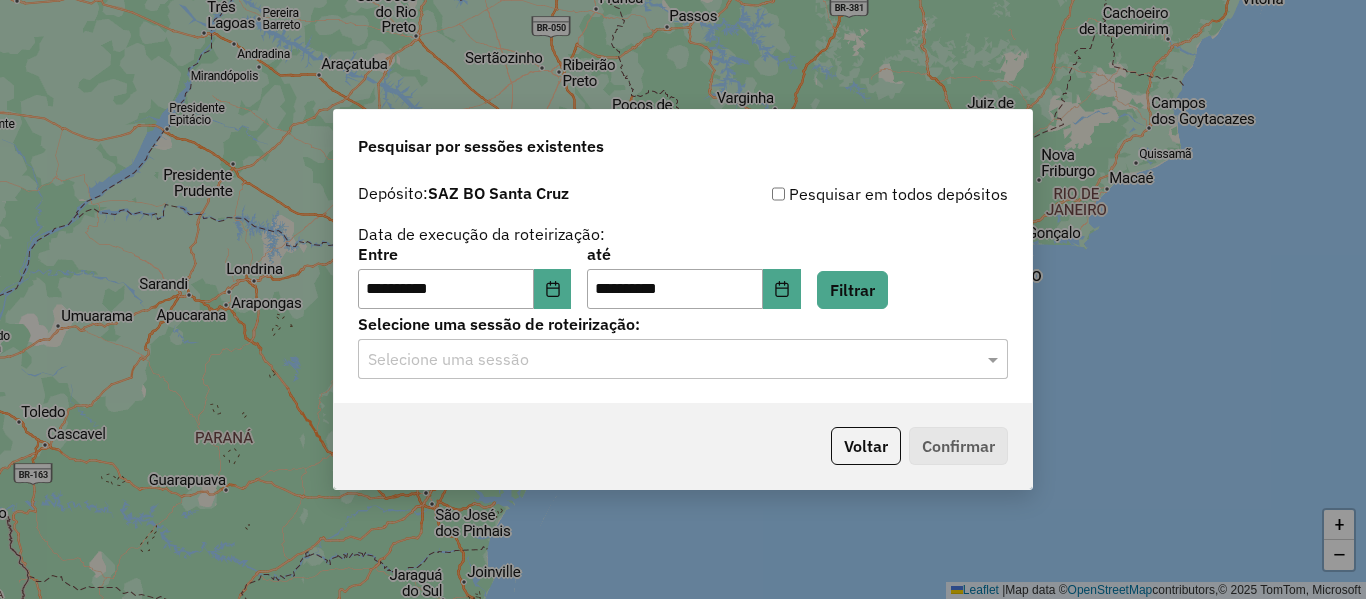 click 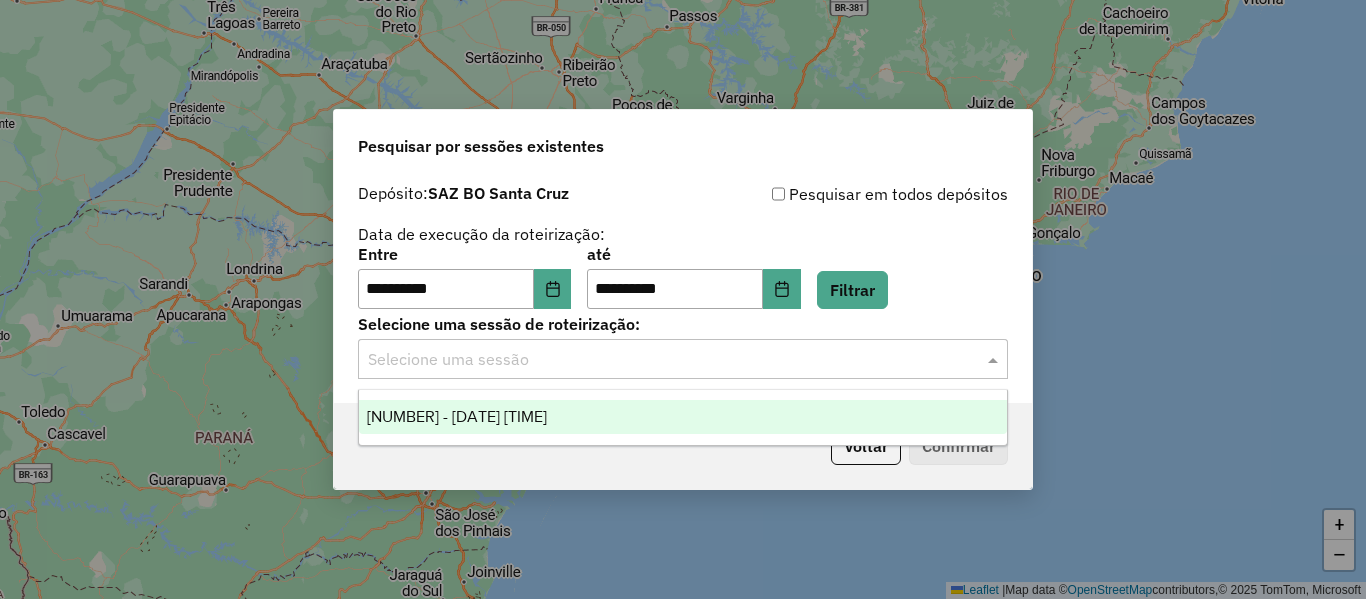click on "[NUMBER] - [DATE] [TIME]" at bounding box center (683, 417) 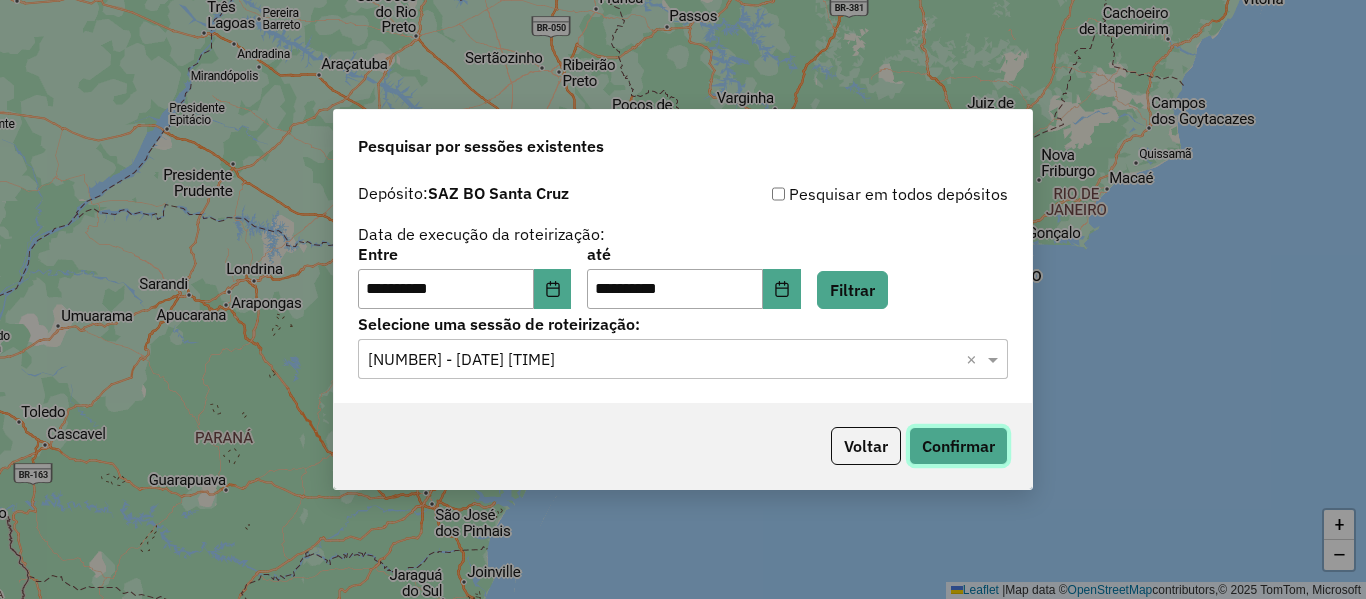 click on "Confirmar" 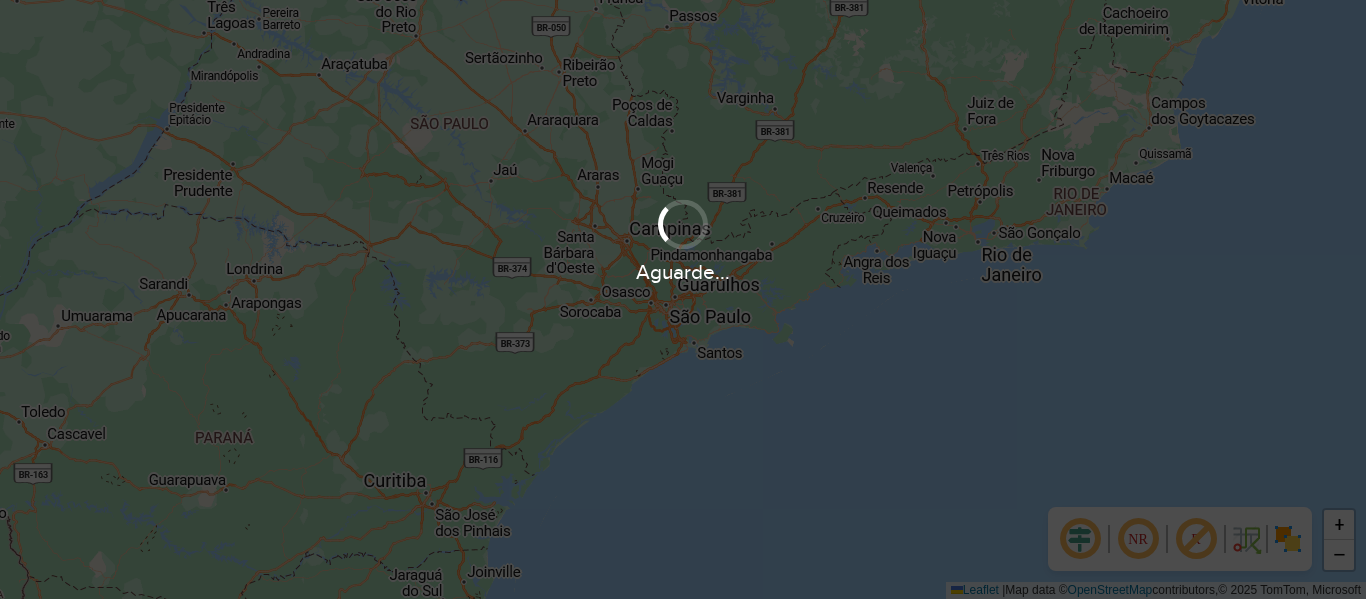 scroll, scrollTop: 0, scrollLeft: 0, axis: both 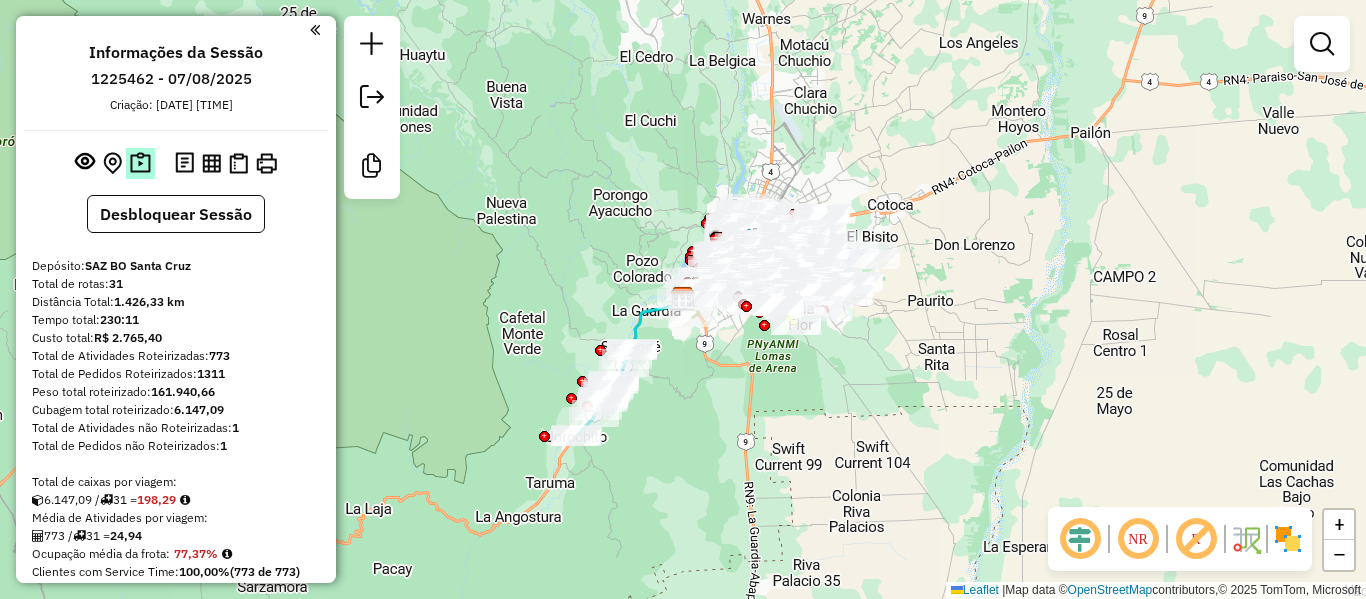 click at bounding box center [140, 163] 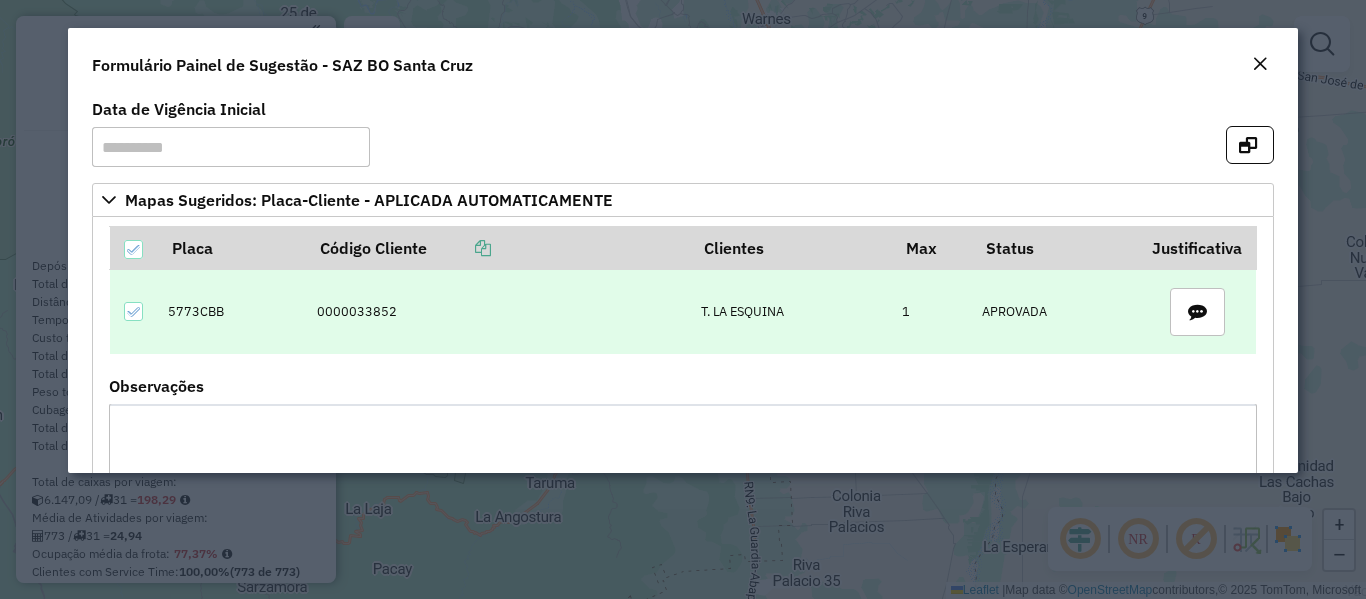 click on "0000033852" at bounding box center [499, 312] 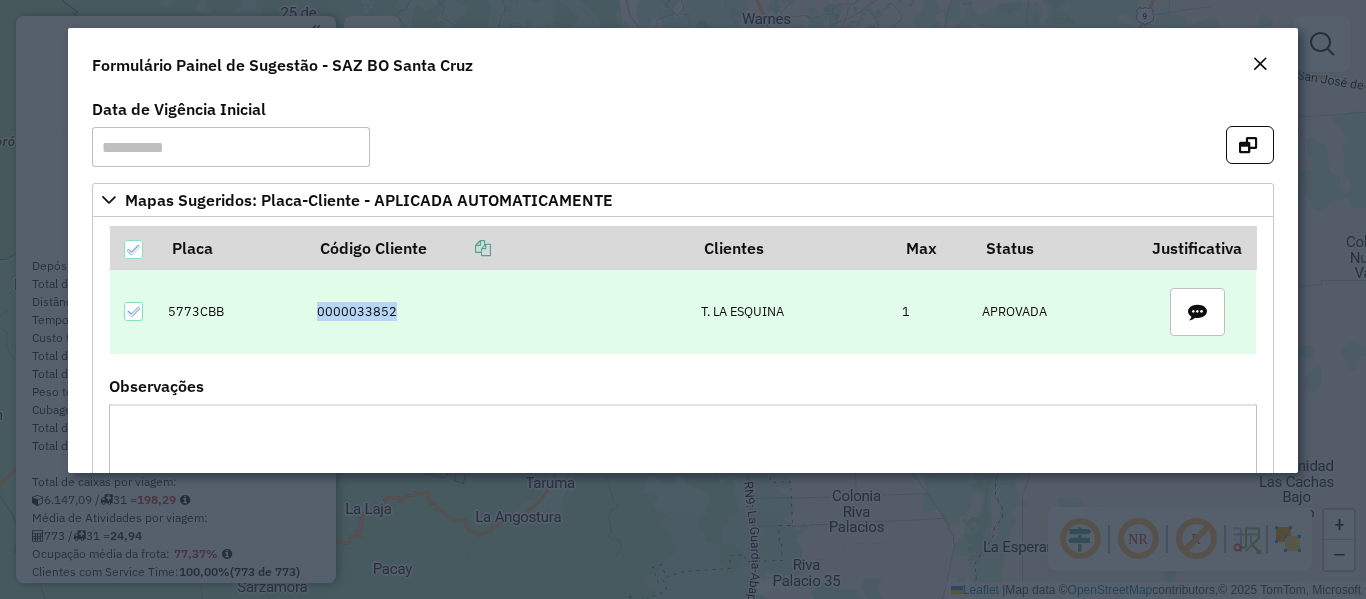 click on "0000033852" at bounding box center [499, 312] 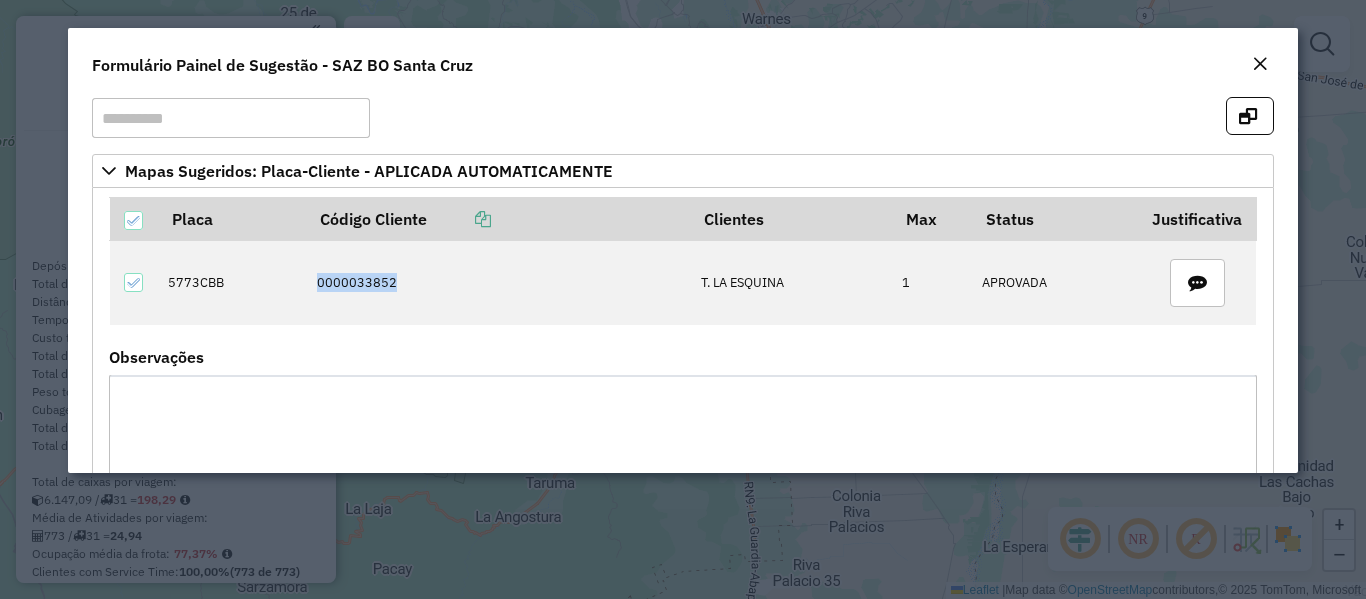 scroll, scrollTop: 0, scrollLeft: 0, axis: both 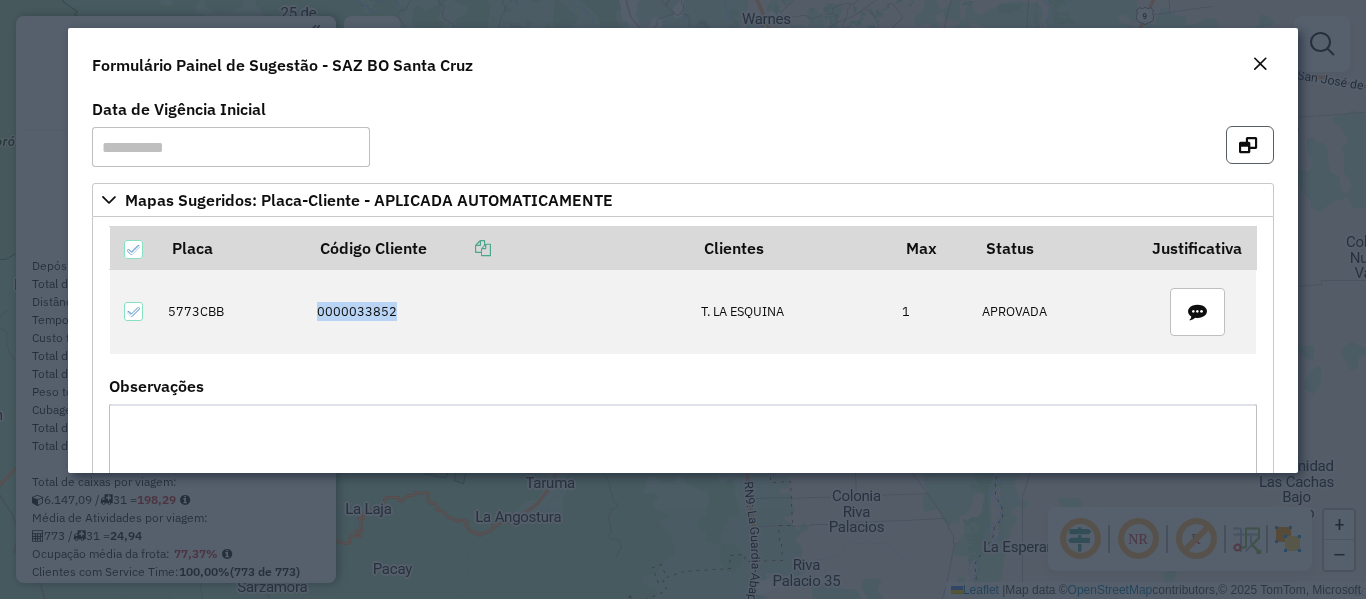 click 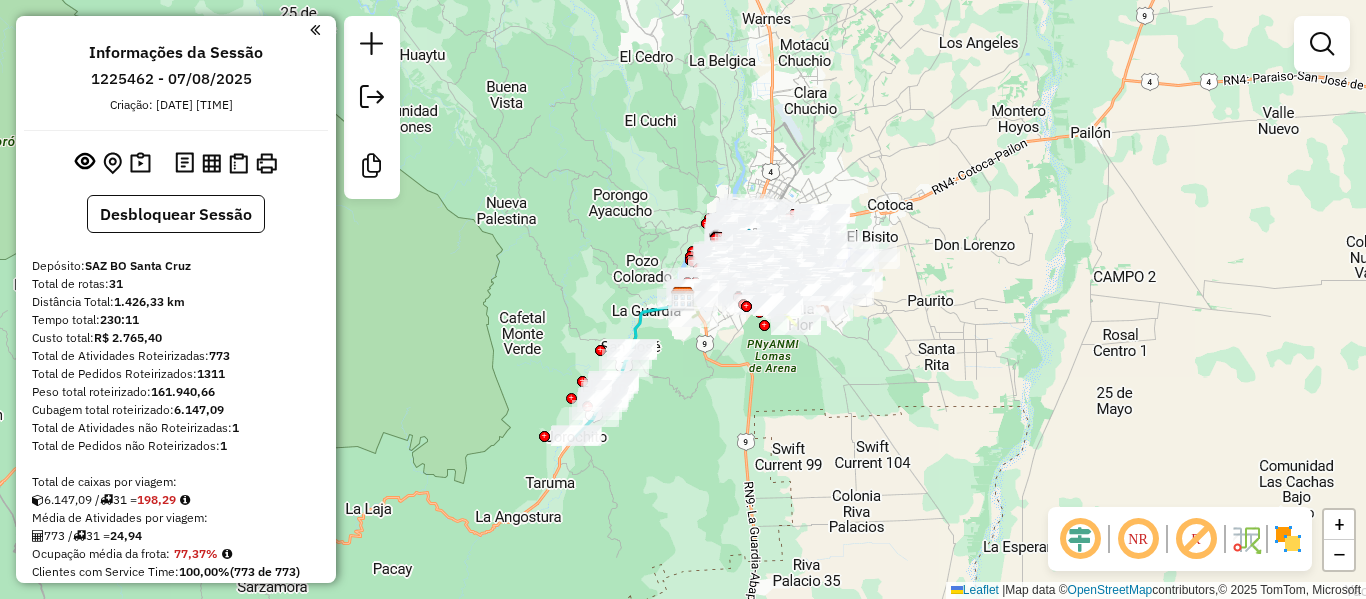 click on "Rota [NUMBER] - Placa [PLATE]  [NUMBER] - [INITIAL].[LAST] Rota [NUMBER] - Placa [PLATE]  [NUMBER] - [FIRST][LAST] Janela de atendimento Grade de atendimento Capacidade Transportadoras Veículos Cliente Pedidos  Rotas Selecione os dias de semana para filtrar as janelas de atendimento  Seg   Ter   Qua   Qui   Sex   Sáb   Dom  Informe o período da janela de atendimento: De: Até:  Filtrar exatamente a janela do cliente  Considerar janela de atendimento padrão  Selecione os dias de semana para filtrar as grades de atendimento  Seg   Ter   Qua   Qui   Sex   Sáb   Dom   Considerar clientes sem dia de atendimento cadastrado  Clientes fora do dia de atendimento selecionado Filtrar as atividades entre os valores definidos abaixo:  Peso mínimo:   Peso máximo:   Cubagem mínima:   Cubagem máxima:   De:   Até:  Filtrar as atividades entre o tempo de atendimento definido abaixo:  De:   Até:   Considerar capacidade total dos clientes não roteirizados Transportadora: Selecione um ou mais itens Tipo de veículo: Nome: +" 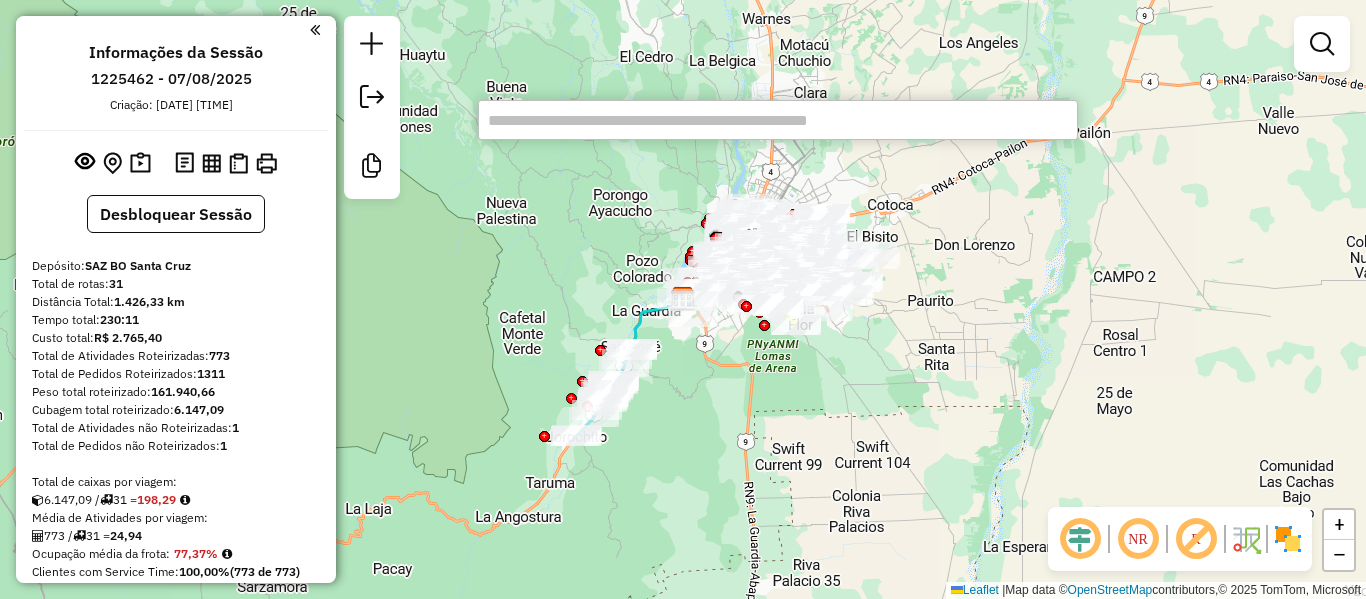 paste on "**********" 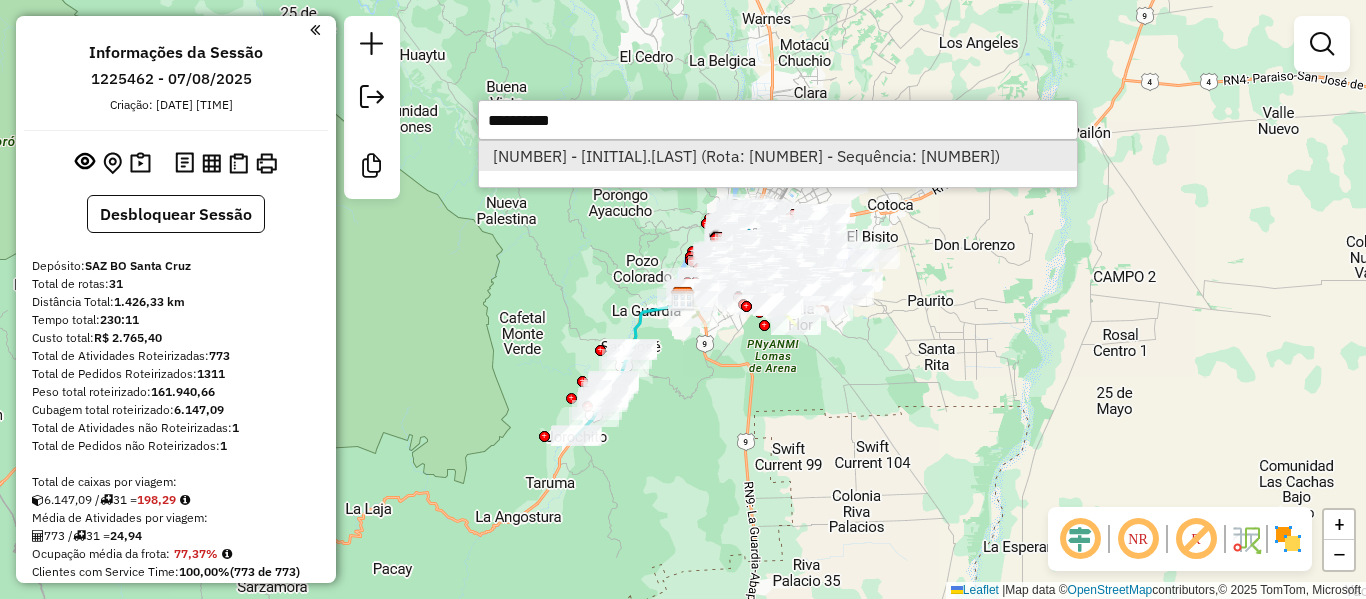 type on "**********" 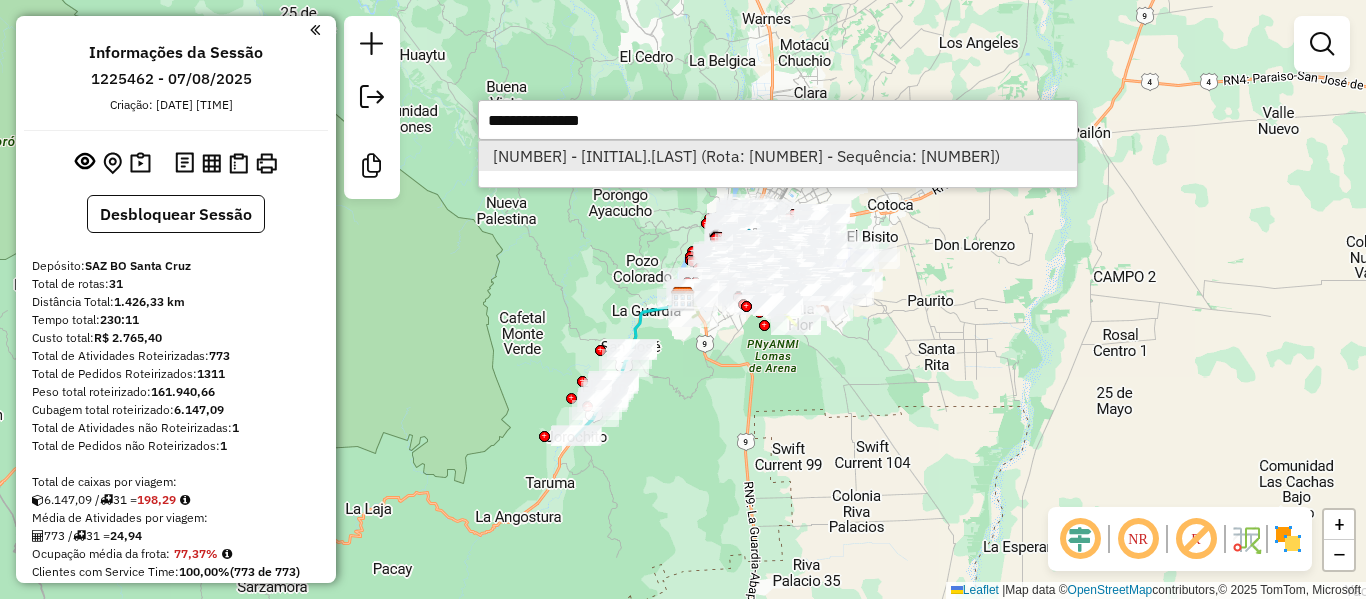 select on "**********" 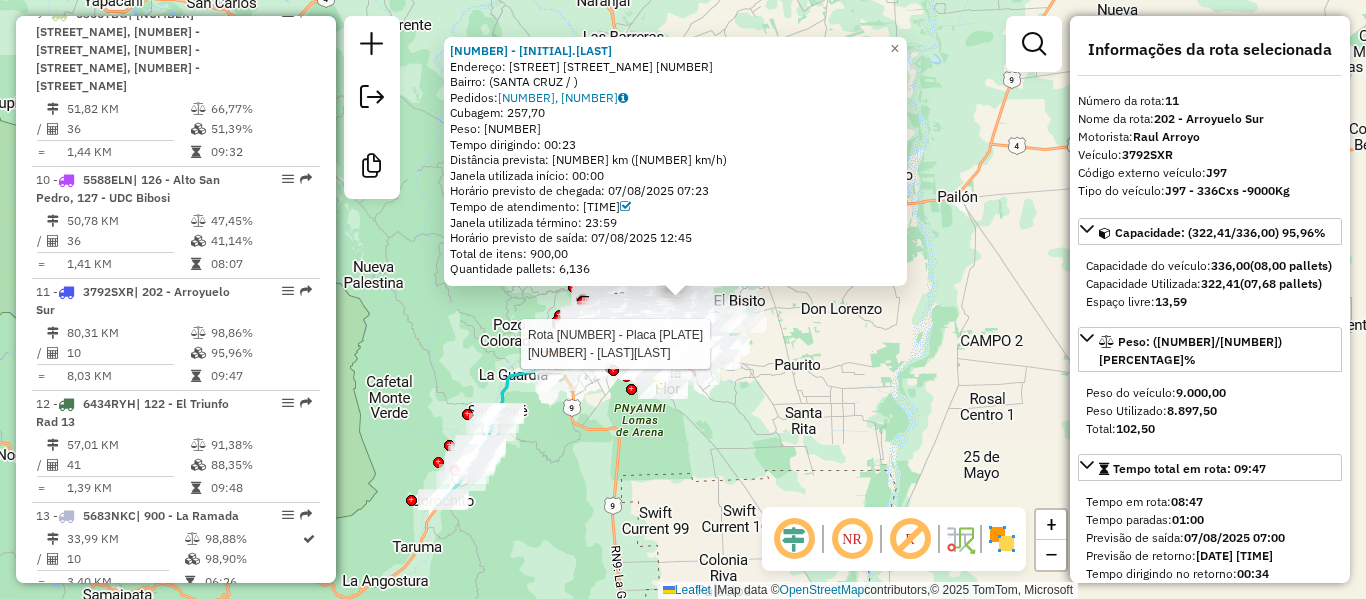 scroll, scrollTop: 1879, scrollLeft: 0, axis: vertical 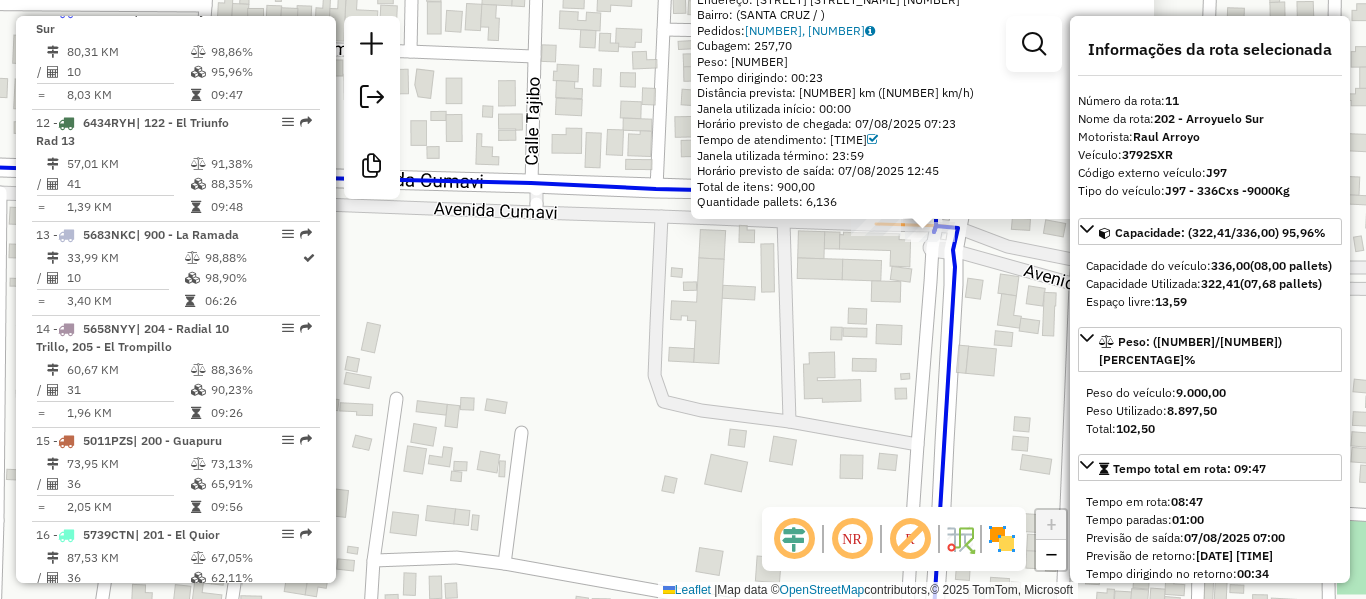click on "Rota [NUMBER] - Placa [PLATE]  [NUMBER] - [INITIAL].[LAST] [NUMBER] - [INITIAL].[LAST]  Endereço: [STREET] [STREET_NAME] [NUMBER]   Bairro:  ( [NEIGHBORHOOD] / )   Pedidos:  [NUMBER], [NUMBER]   Cubagem: [NUMBER]  Peso: [NUMBER]  Tempo dirigindo: [TIME]   Distância prevista: [NUMBER] km ([NUMBER] km/h)   Janela utilizada início: [TIME]   Horário previsto de chegada: [DATE] [TIME]   Tempo de atendimento: [TIME]   Janela utilizada término: [TIME]   Horário previsto de saída: [DATE] [TIME]   Total de itens: [NUMBER]   Quantidade pallets: [NUMBER]  × Janela de atendimento Grade de atendimento Capacidade Transportadoras Veículos Cliente Pedidos  Rotas Selecione os dias de semana para filtrar as janelas de atendimento  Seg   Ter   Qua   Qui   Sex   Sáb   Dom  Informe o período da janela de atendimento: De: Até:  Filtrar exatamente a janela do cliente  Considerar janela de atendimento padrão  Selecione os dias de semana para filtrar as grades de atendimento  Seg   Ter   Qua   Qui   Sex   Sáb   Dom   Peso mínimo:   De:   Até:" 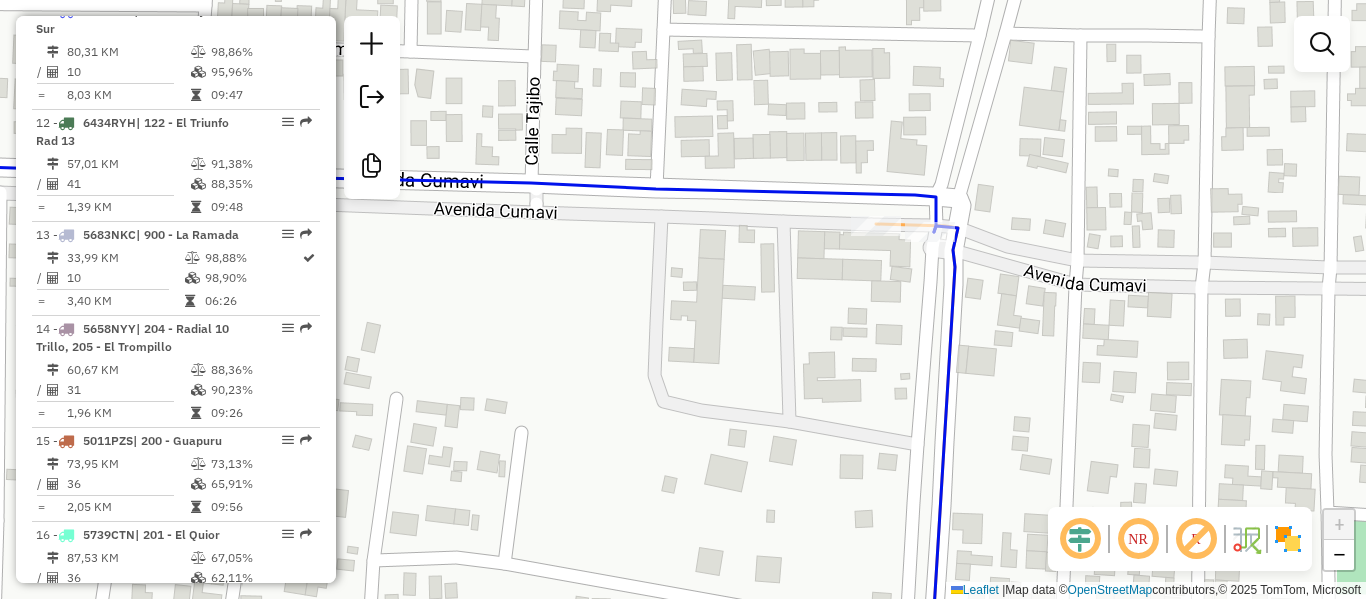 click on "Janela de atendimento Grade de atendimento Capacidade Transportadoras Veículos Cliente Pedidos  Rotas Selecione os dias de semana para filtrar as janelas de atendimento  Seg   Ter   Qua   Qui   Sex   Sáb   Dom  Informe o período da janela de atendimento: De: Até:  Filtrar exatamente a janela do cliente  Considerar janela de atendimento padrão  Selecione os dias de semana para filtrar as grades de atendimento  Seg   Ter   Qua   Qui   Sex   Sáb   Dom   Considerar clientes sem dia de atendimento cadastrado  Clientes fora do dia de atendimento selecionado Filtrar as atividades entre os valores definidos abaixo:  Peso mínimo:   Peso máximo:   Cubagem mínima:   Cubagem máxima:   De:   Até:  Filtrar as atividades entre o tempo de atendimento definido abaixo:  De:   Até:   Considerar capacidade total dos clientes não roteirizados Transportadora: Selecione um ou mais itens Tipo de veículo: Selecione um ou mais itens Veículo: Selecione um ou mais itens Motorista: Selecione um ou mais itens Nome: Rótulo:" 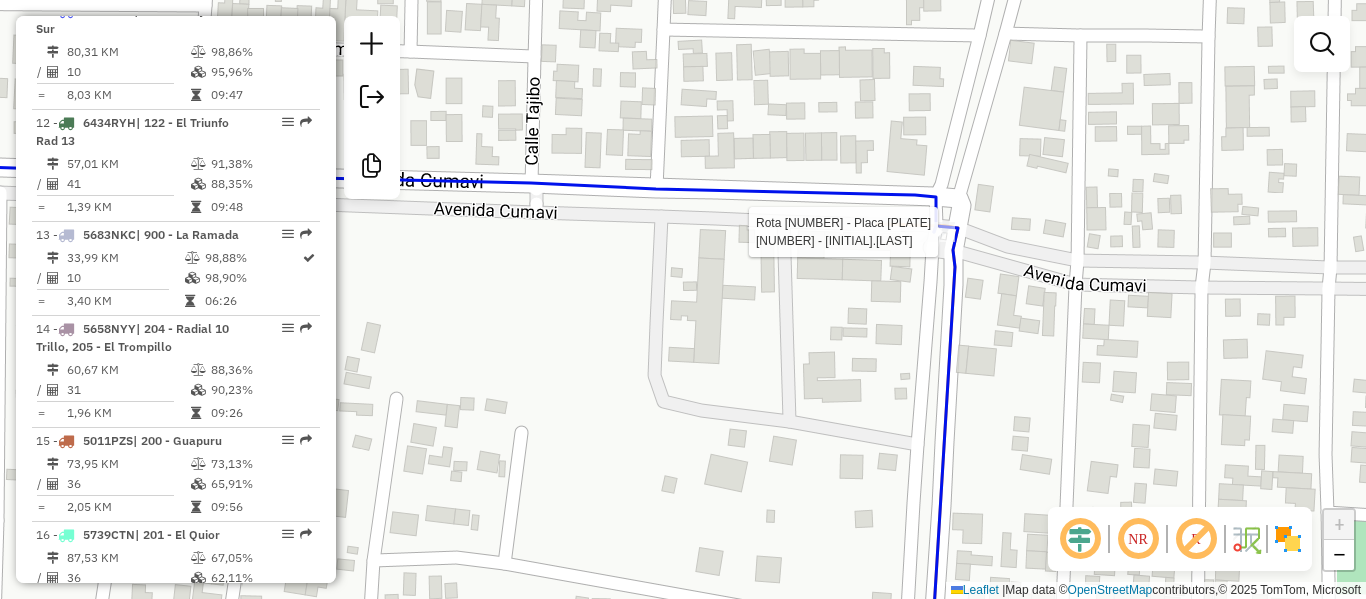 select on "**********" 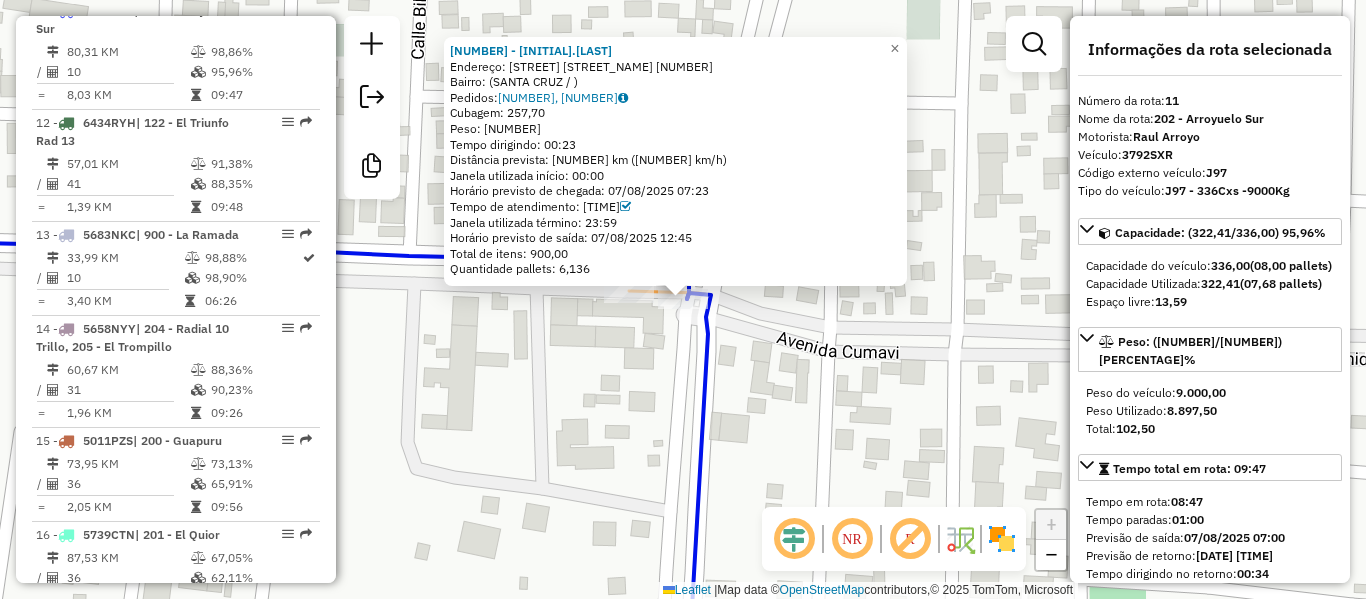 click on "[NUMBER] - [INITIAL].[LAST]  Endereço: [STREET] [STREET_NAME] [NUMBER]   Bairro:  ( [NEIGHBORHOOD] / )   Pedidos:  [NUMBER], [NUMBER]   Cubagem: [NUMBER]  Peso: [NUMBER]  Tempo dirigindo: [TIME]   Distância prevista: [NUMBER] km ([NUMBER] km/h)   Janela utilizada início: [TIME]   Horário previsto de chegada: [DATE] [TIME]   Tempo de atendimento: [TIME]   Janela utilizada término: [TIME]   Horário previsto de saída: [DATE] [TIME]   Total de itens: [NUMBER]   Quantidade pallets: [NUMBER]  × Janela de atendimento Grade de atendimento Capacidade Transportadoras Veículos Cliente Pedidos  Rotas Selecione os dias de semana para filtrar as janelas de atendimento  Seg   Ter   Qua   Qui   Sex   Sáb   Dom  Informe o período da janela de atendimento: De: Até:  Filtrar exatamente a janela do cliente  Considerar janela de atendimento padrão  Selecione os dias de semana para filtrar as grades de atendimento  Seg   Ter   Qua   Qui   Sex   Sáb   Dom   Considerar clientes sem dia de atendimento cadastrado  Peso mínimo:   De:   De:" 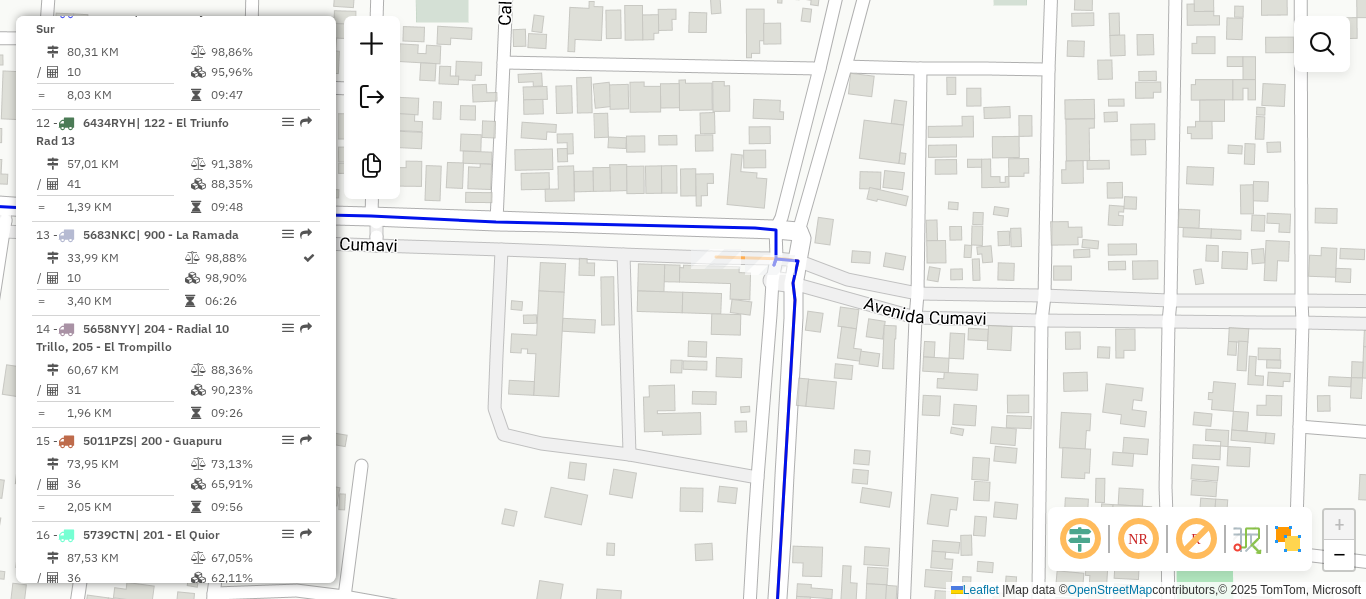 drag, startPoint x: 619, startPoint y: 386, endPoint x: 706, endPoint y: 358, distance: 91.394745 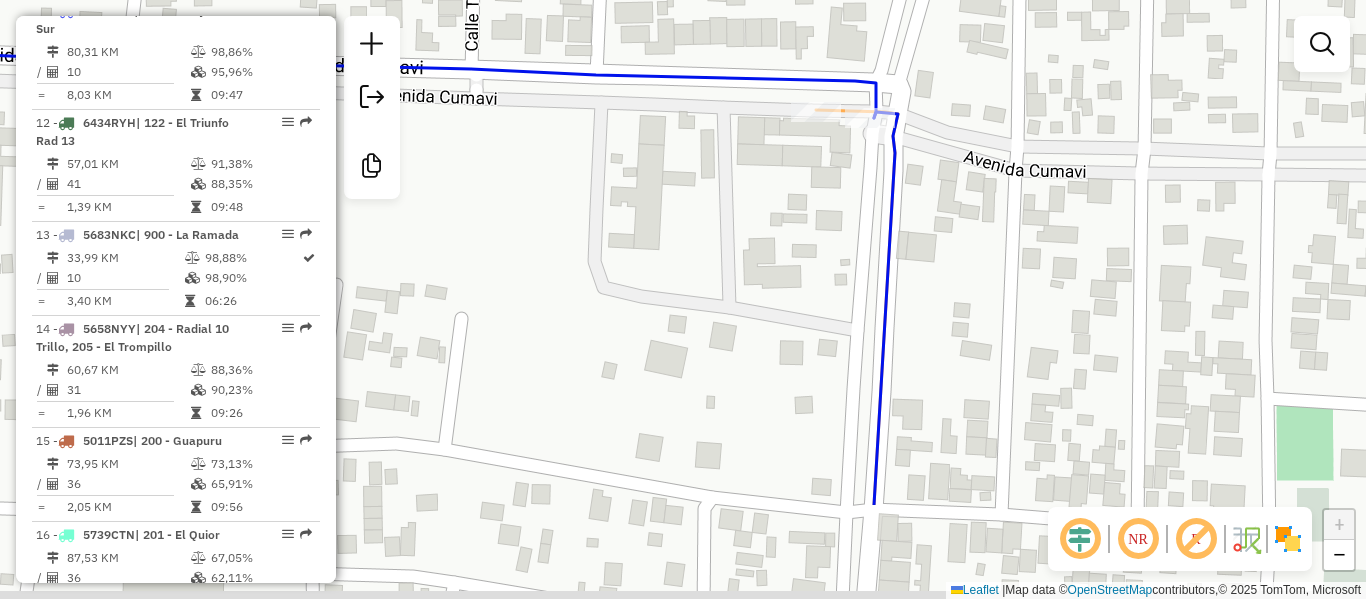 drag, startPoint x: 769, startPoint y: 360, endPoint x: 730, endPoint y: 371, distance: 40.5216 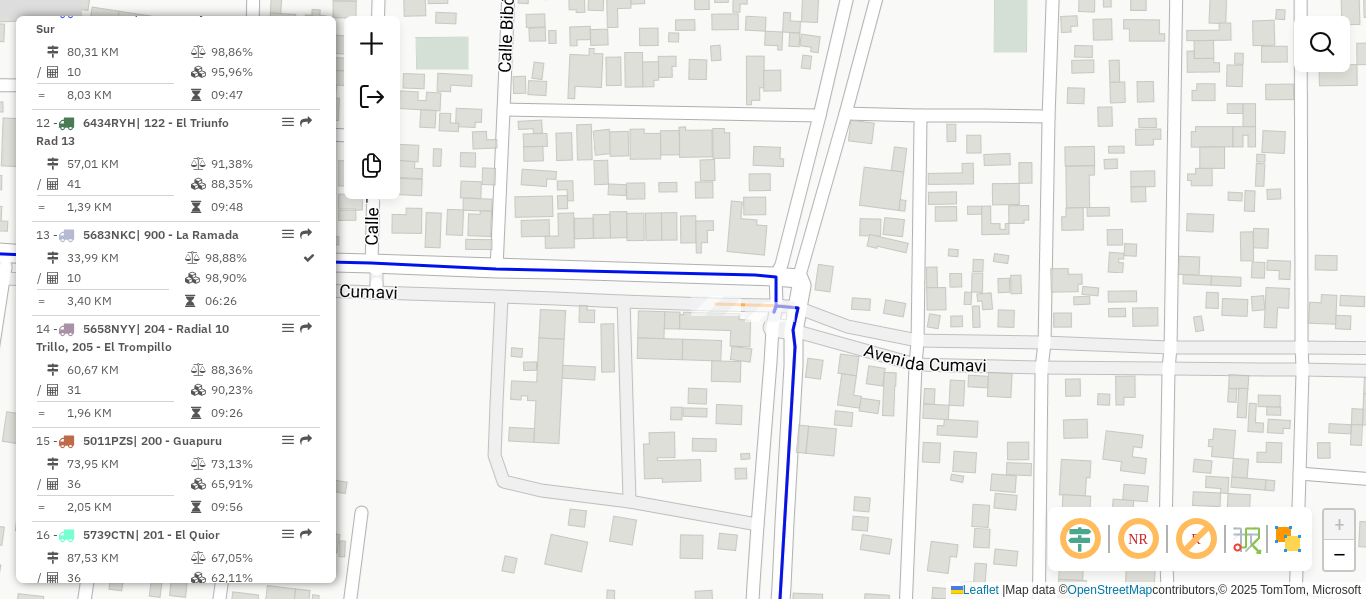 drag, startPoint x: 730, startPoint y: 371, endPoint x: 764, endPoint y: 350, distance: 39.962482 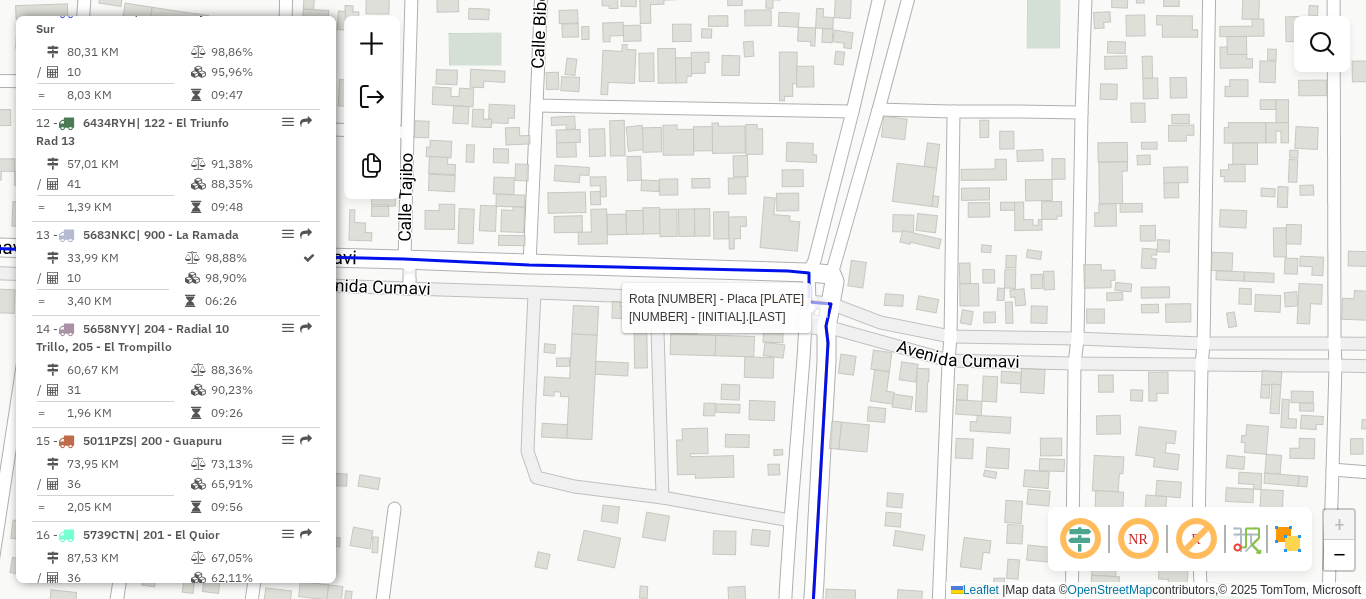 select on "**********" 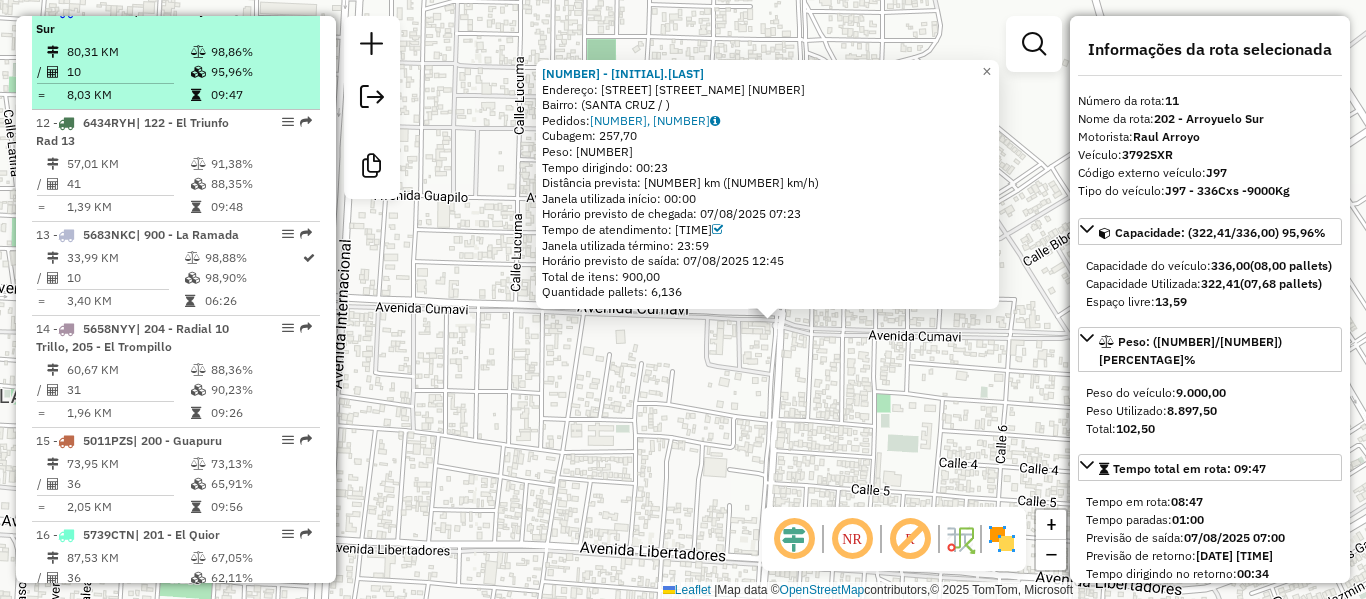 click on "95,96%" at bounding box center (260, 72) 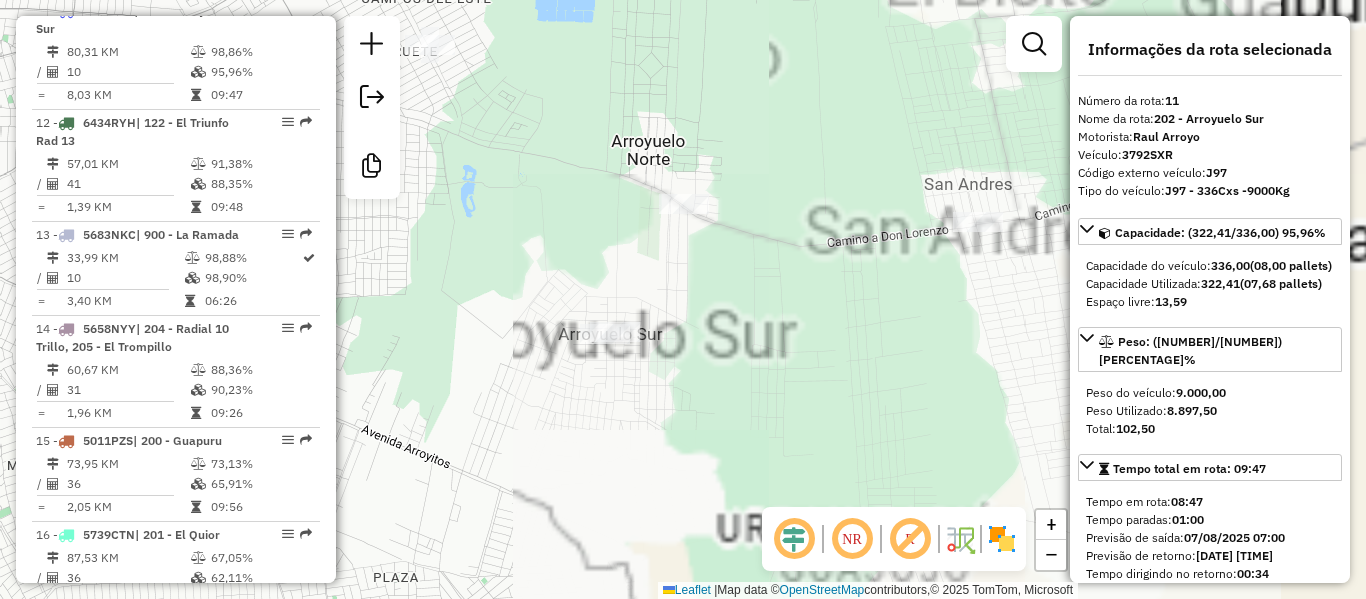 drag, startPoint x: 705, startPoint y: 238, endPoint x: 599, endPoint y: 253, distance: 107.05606 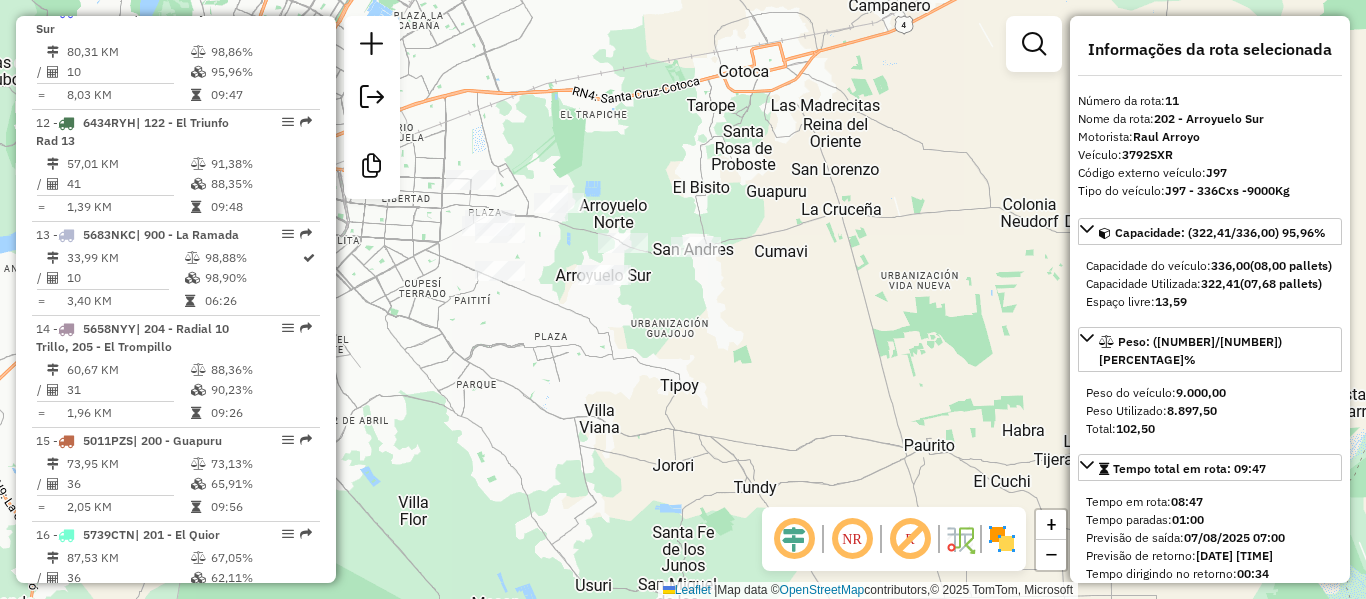 click 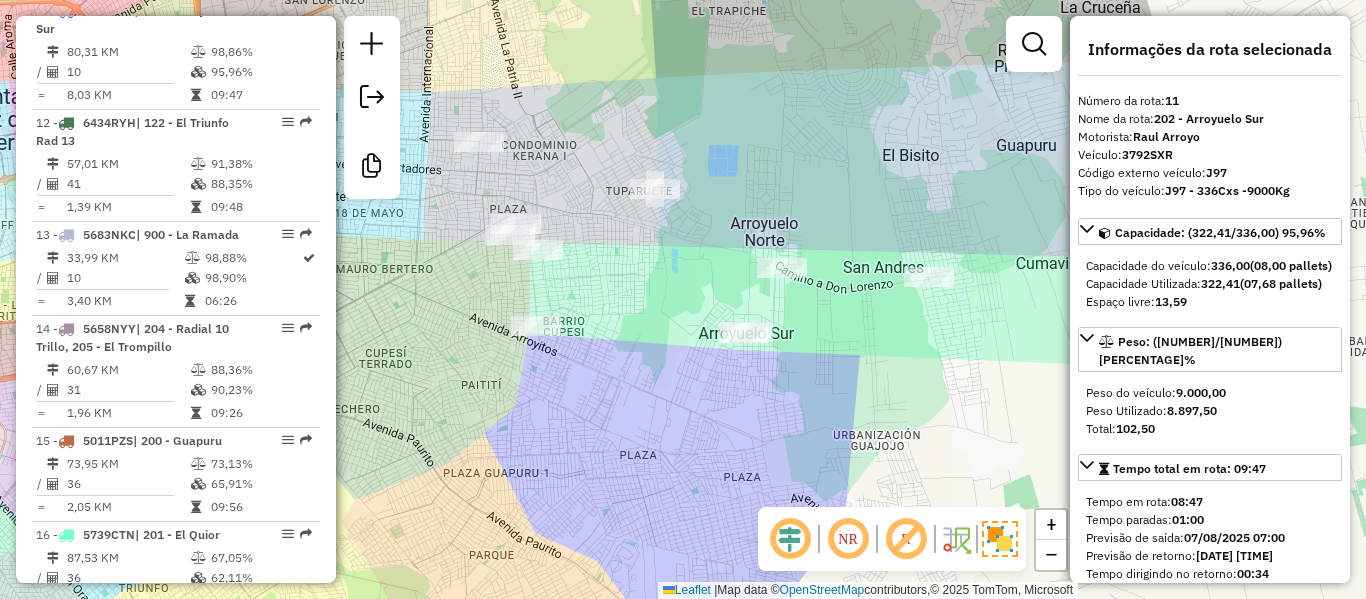 drag, startPoint x: 672, startPoint y: 301, endPoint x: 834, endPoint y: 309, distance: 162.19742 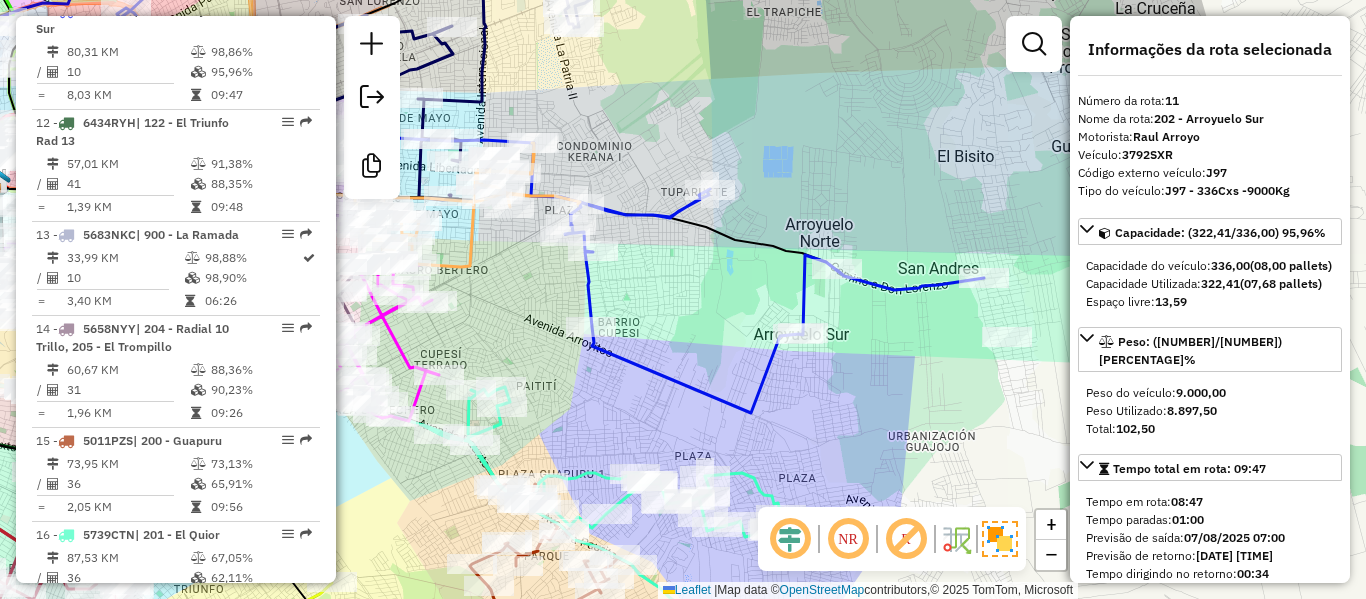 drag, startPoint x: 840, startPoint y: 309, endPoint x: 722, endPoint y: 301, distance: 118.270874 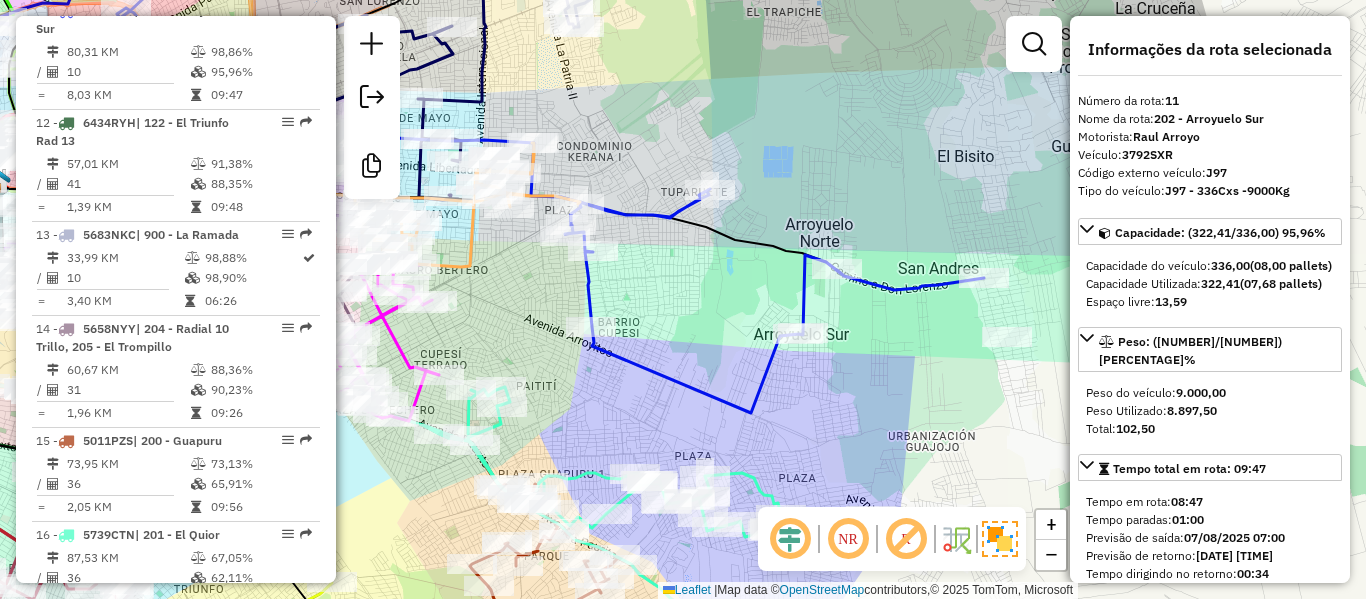click 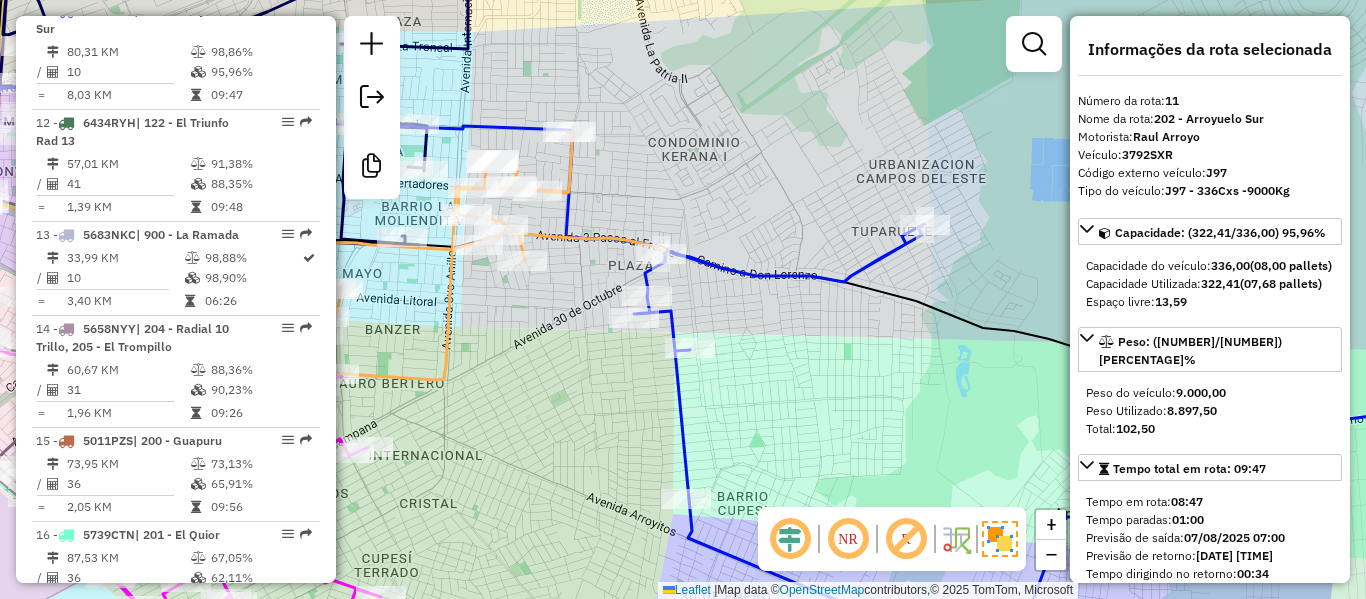 click 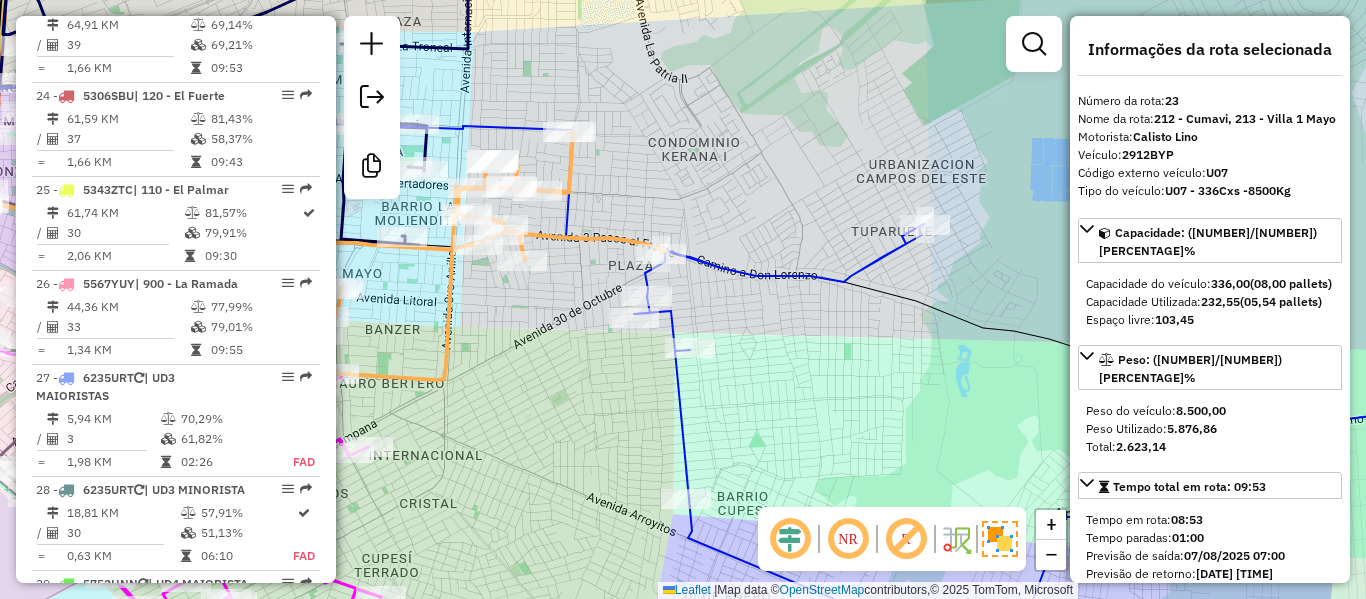 scroll, scrollTop: 3151, scrollLeft: 0, axis: vertical 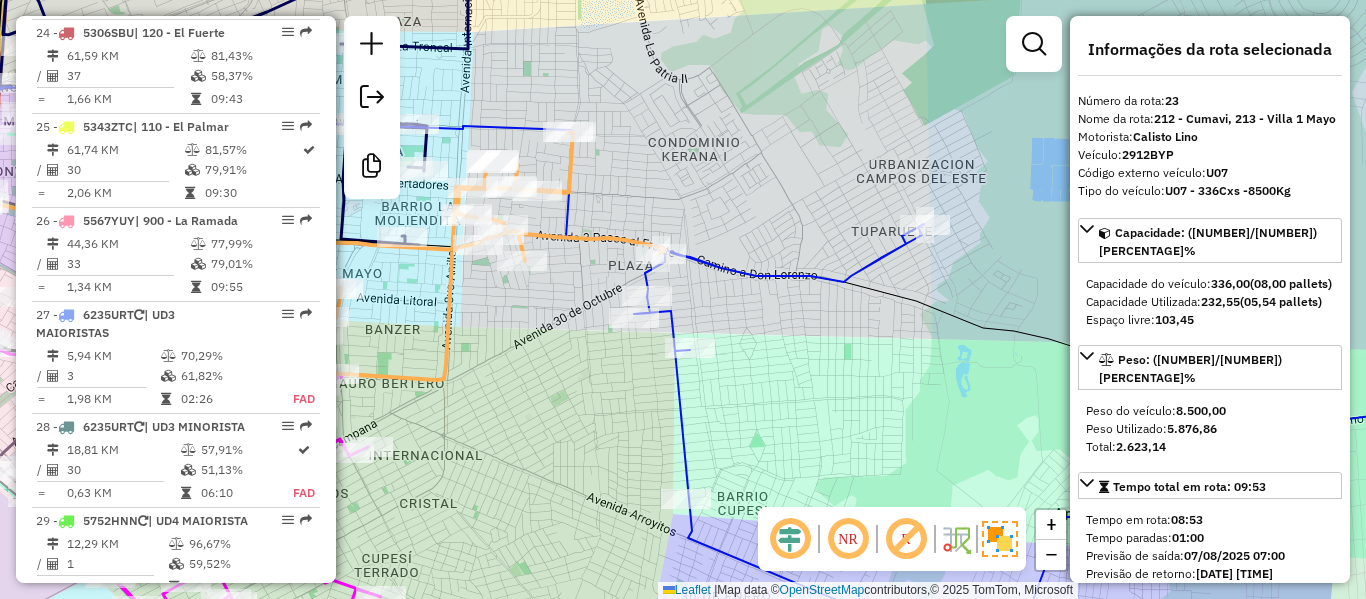 click 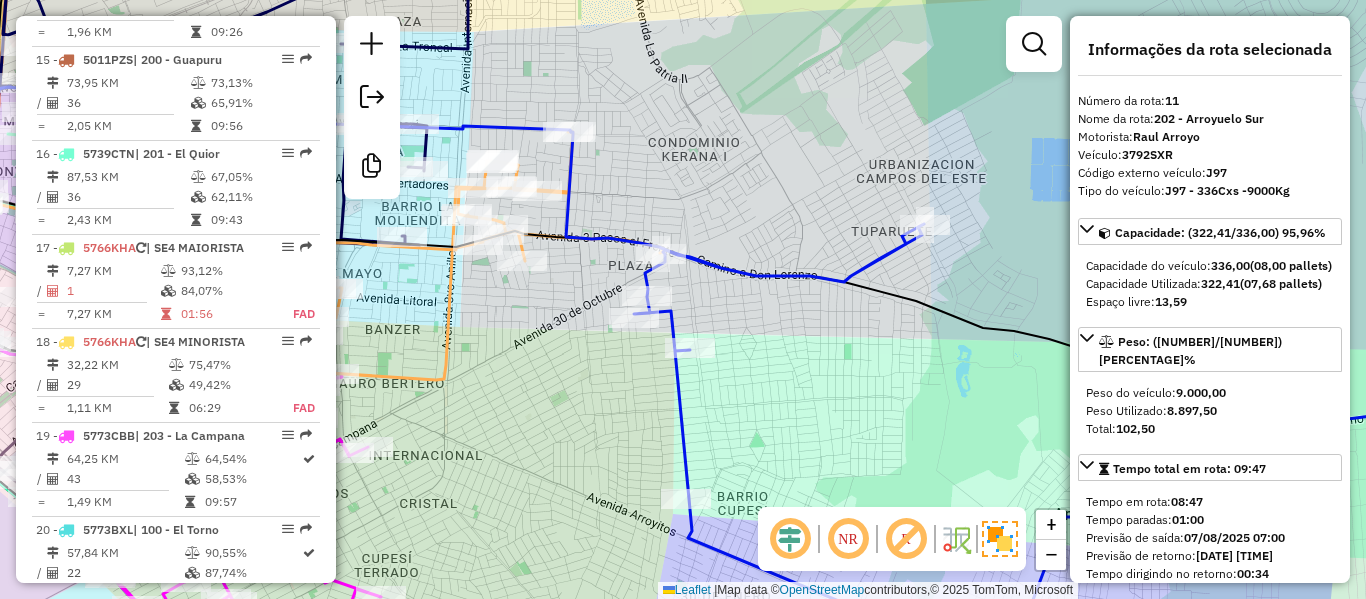 scroll, scrollTop: 1879, scrollLeft: 0, axis: vertical 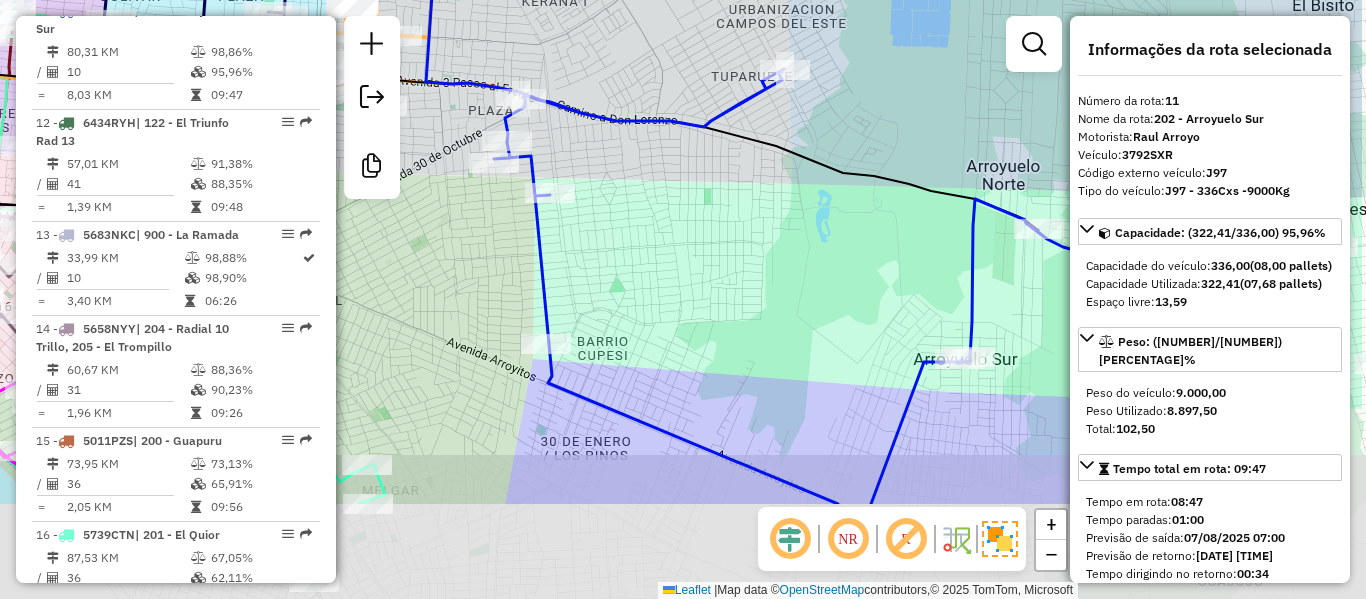 drag, startPoint x: 802, startPoint y: 298, endPoint x: 687, endPoint y: 159, distance: 180.4051 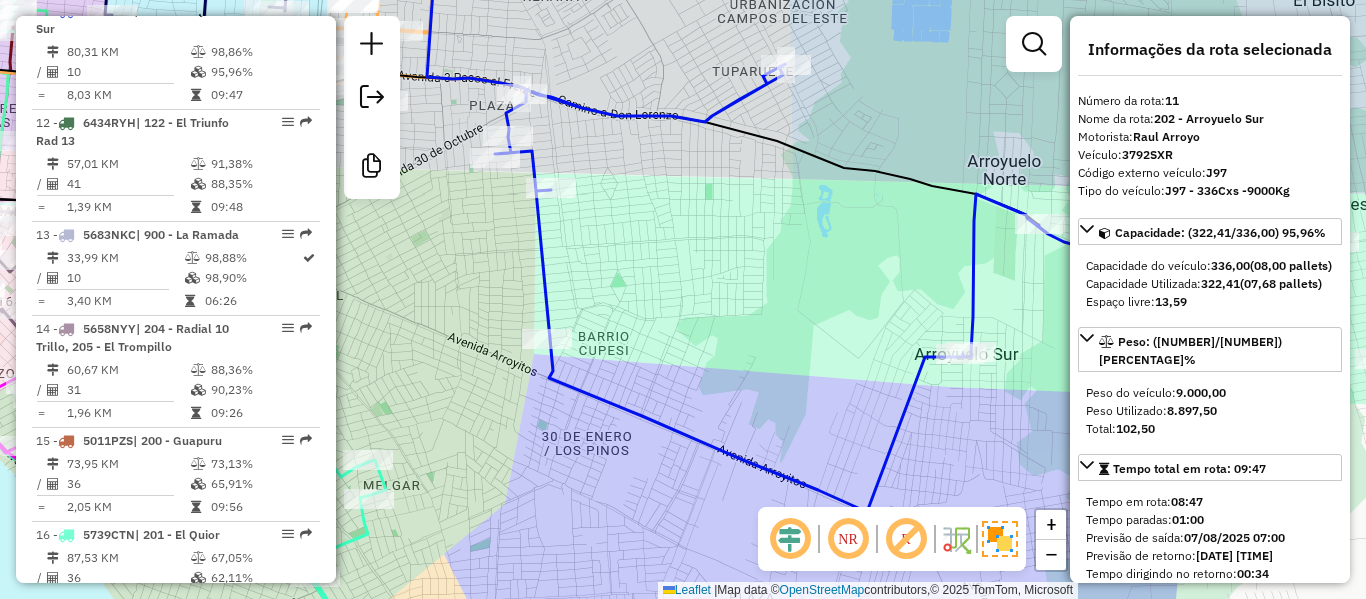 drag, startPoint x: 769, startPoint y: 222, endPoint x: 790, endPoint y: 218, distance: 21.377558 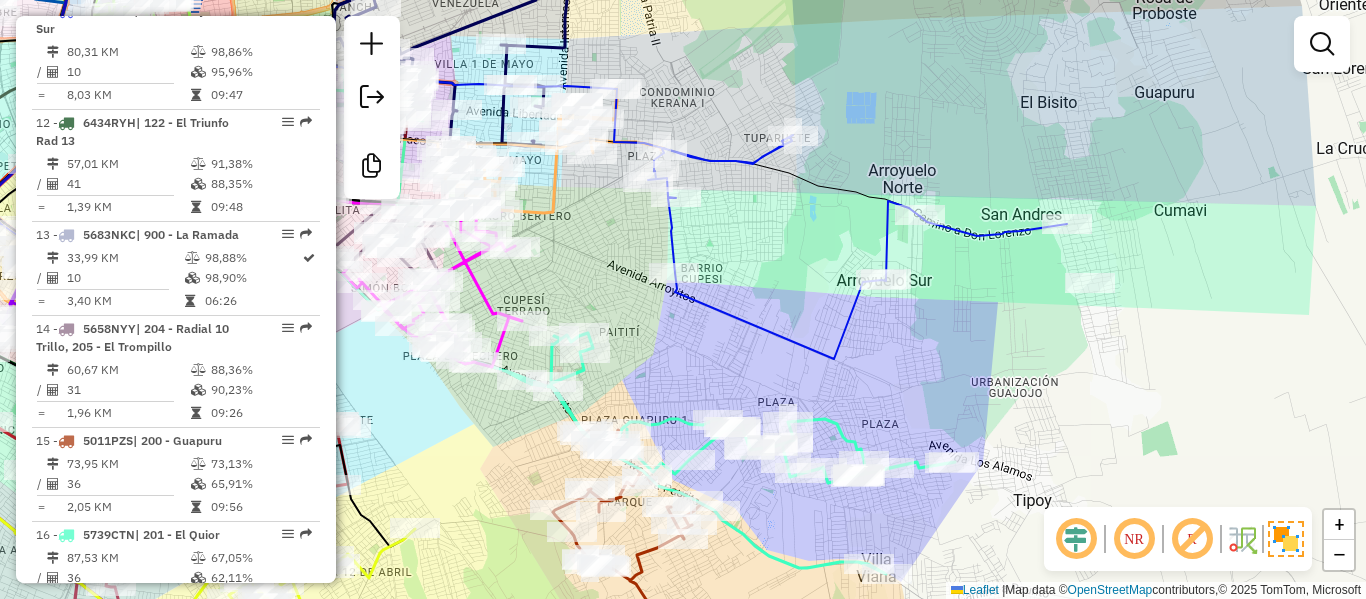 drag, startPoint x: 803, startPoint y: 225, endPoint x: 817, endPoint y: 227, distance: 14.142136 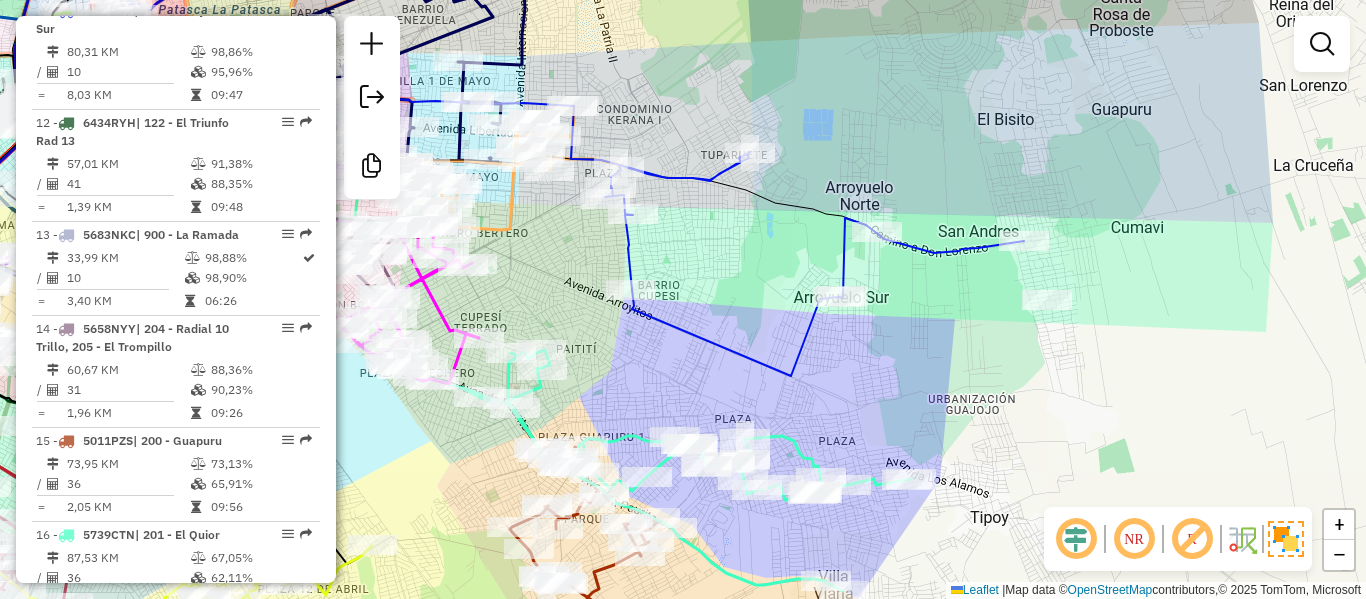 drag, startPoint x: 815, startPoint y: 227, endPoint x: 742, endPoint y: 261, distance: 80.529495 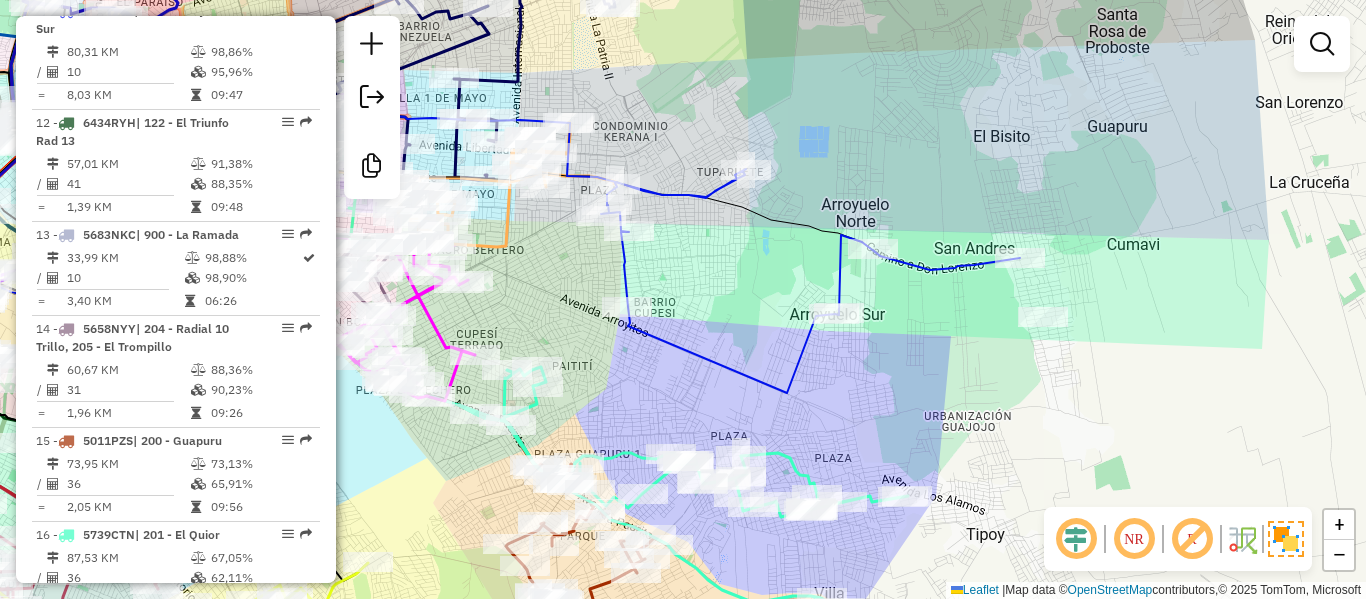 click 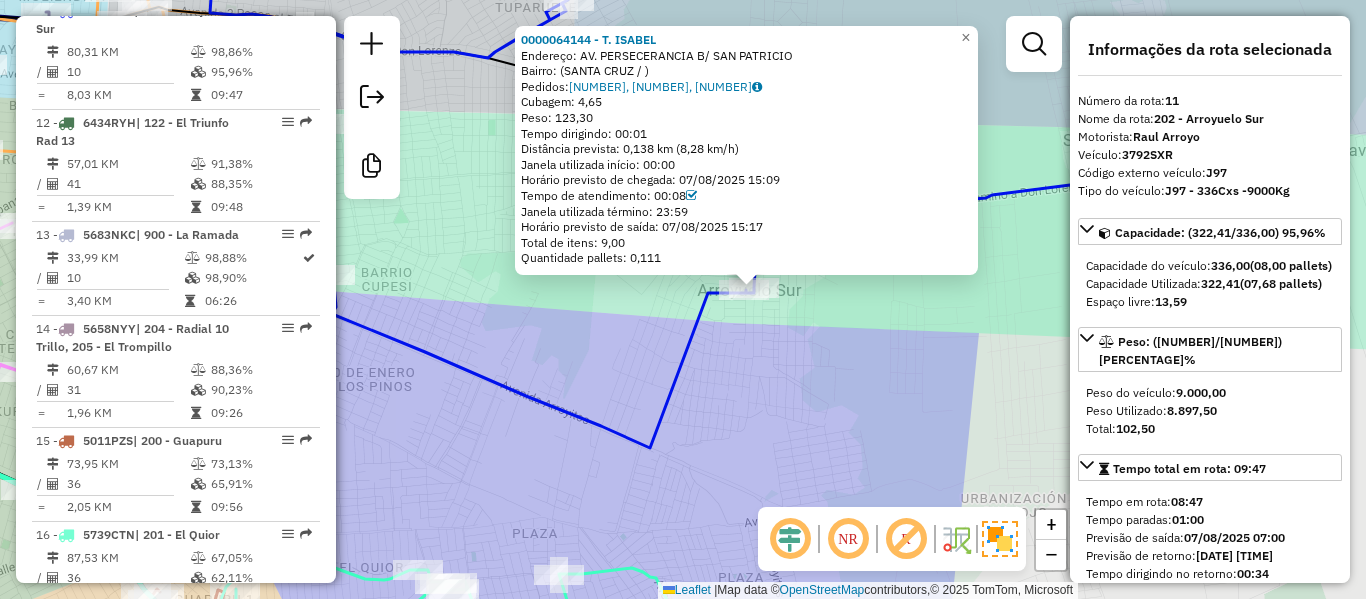 click on "[NUMBER] - [INITIAL].[LAST]  Endereço: [STREET].[LAST]   Bairro:  ( [NEIGHBORHOOD] / )   Pedidos:  [NUMBER], [NUMBER], [NUMBER]   Cubagem: [NUMBER]  Peso: [NUMBER]  Tempo dirigindo: [TIME]   Distância prevista: [NUMBER] km ([NUMBER] km/h)   Janela utilizada início: [TIME]   Horário previsto de chegada: [DATE] [TIME]   Tempo de atendimento: [TIME]   Janela utilizada término: [TIME]   Horário previsto de saída: [DATE] [TIME]   Total de itens: [NUMBER]   Quantidade pallets: [NUMBER]  × Janela de atendimento Grade de atendimento Capacidade Transportadoras Veículos Cliente Pedidos  Rotas Selecione os dias de semana para filtrar as janelas de atendimento  Seg   Ter   Qua   Qui   Sex   Sáb   Dom  Informe o período da janela de atendimento: De: Até:  Filtrar exatamente a janela do cliente  Considerar janela de atendimento padrão  Selecione os dias de semana para filtrar as grades de atendimento  Seg   Ter   Qua   Qui   Sex   Sáb   Dom   Considerar clientes sem dia de atendimento cadastrado  Peso mínimo:  De:" 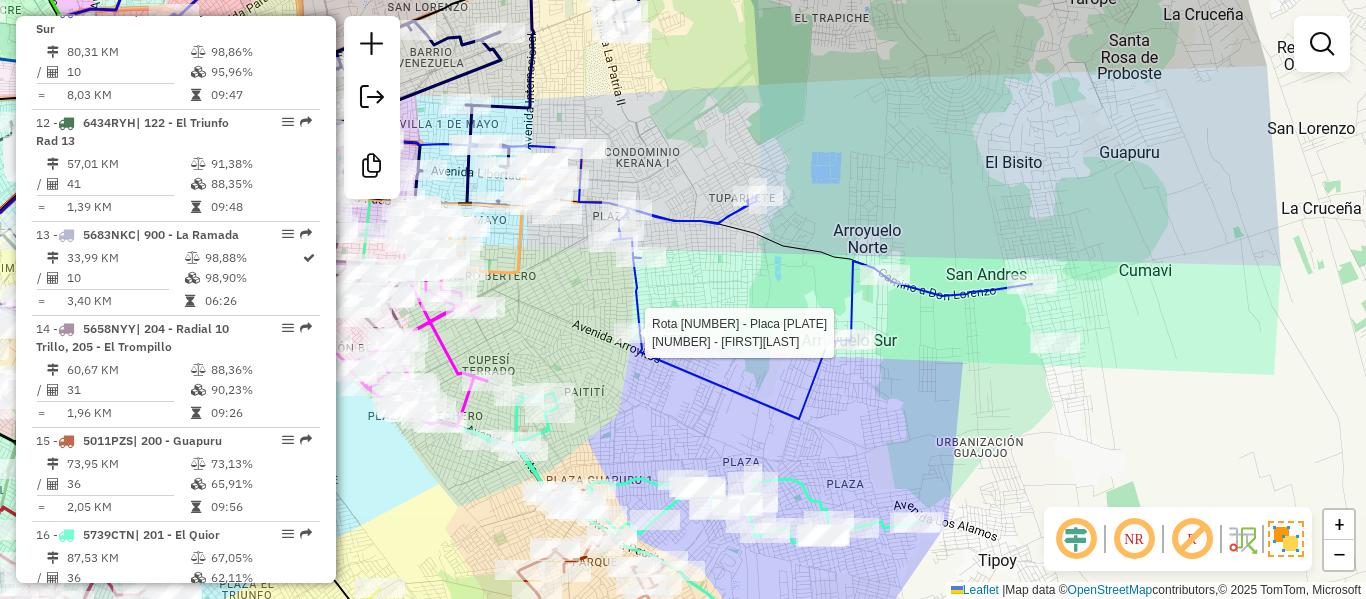 select on "**********" 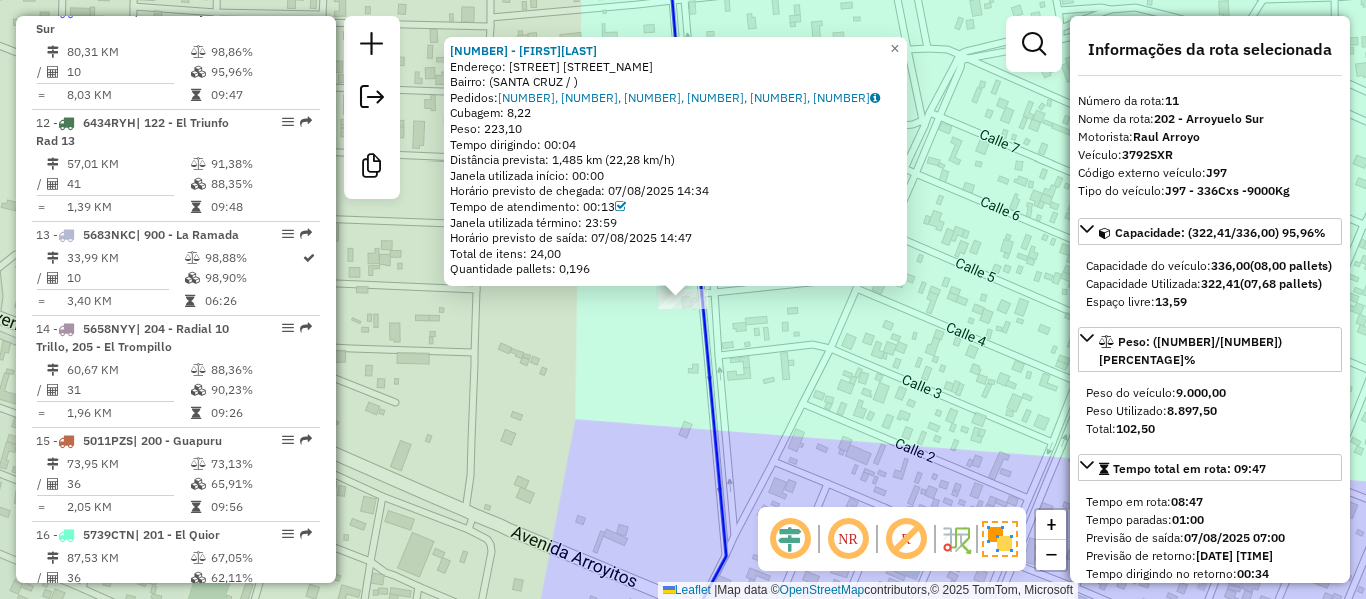 click on "[NUMBER] - [FIRST][LAST]  Endereço: [STREET] [STREET_NAME]   Bairro:  ( [NEIGHBORHOOD] / )   Pedidos:  [NUMBER], [NUMBER], [NUMBER], [NUMBER], [NUMBER], [NUMBER]   Cubagem: [NUMBER]  Peso: [NUMBER]  Tempo dirigindo: [TIME]   Distância prevista: [NUMBER] km ([NUMBER] km/h)   Janela utilizada início: [TIME]   Horário previsto de chegada: [DATE] [TIME]   Tempo de atendimento: [TIME]   Janela utilizada término: [TIME]   Horário previsto de saída: [DATE] [TIME]   Total de itens: [NUMBER]   Quantidade pallets: [NUMBER]  × Janela de atendimento Grade de atendimento Capacidade Transportadoras Veículos Cliente Pedidos  Rotas Selecione os dias de semana para filtrar as janelas de atendimento  Seg   Ter   Qua   Qui   Sex   Sáb   Dom  Informe o período da janela de atendimento: De: Até:  Filtrar exatamente a janela do cliente  Considerar janela de atendimento padrão  Selecione os dias de semana para filtrar as grades de atendimento  Seg   Ter   Qua   Qui   Sex   Sáb   Dom   Peso mínimo:   Peso máximo:   De:" 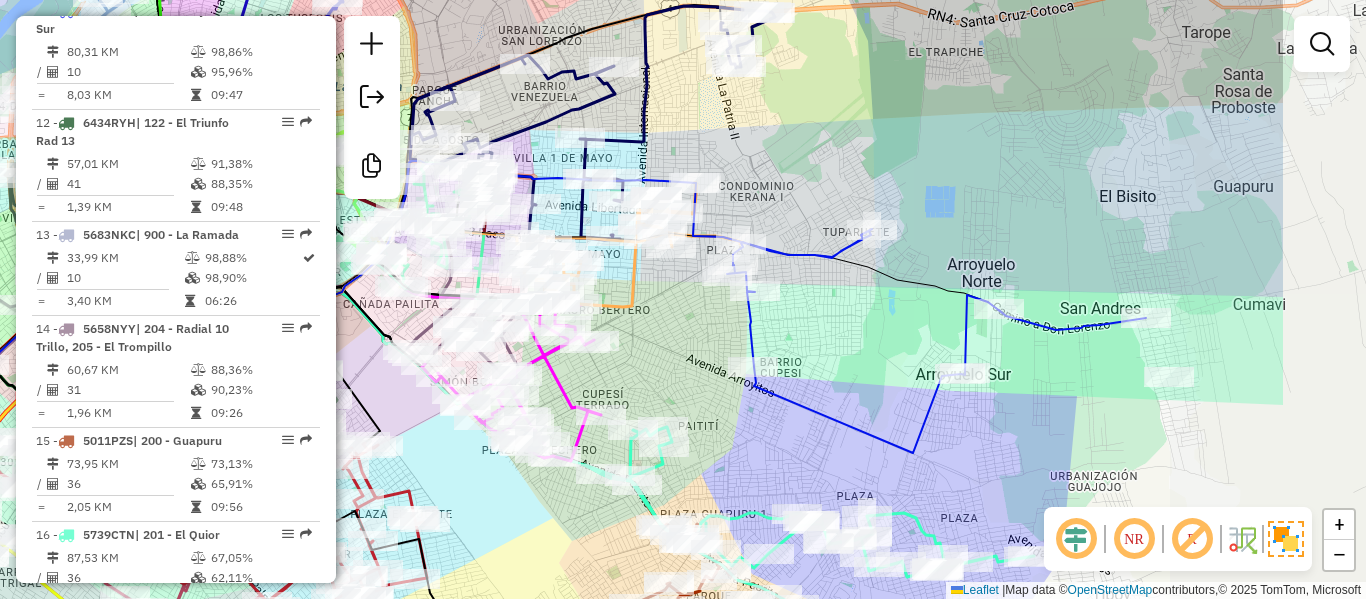 drag, startPoint x: 1055, startPoint y: 390, endPoint x: 756, endPoint y: 341, distance: 302.98843 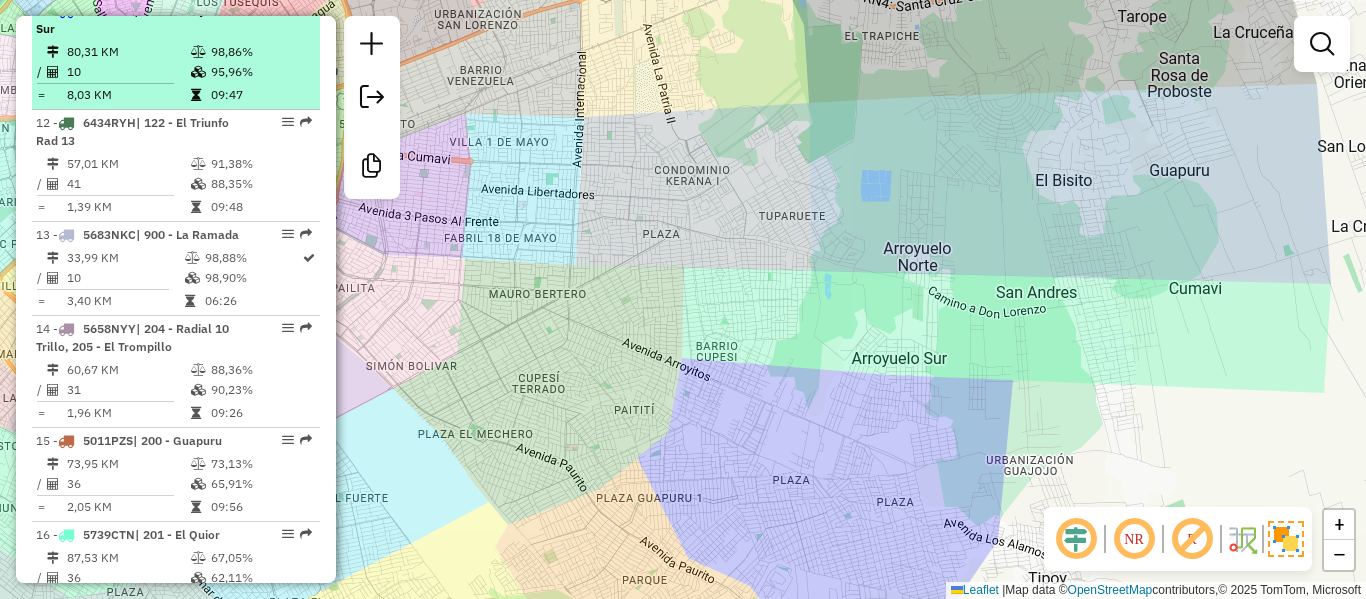 click on "[NUMBER] -       [PLATE]   | [NUMBER] -  [STREET_NAME]" at bounding box center [142, 20] 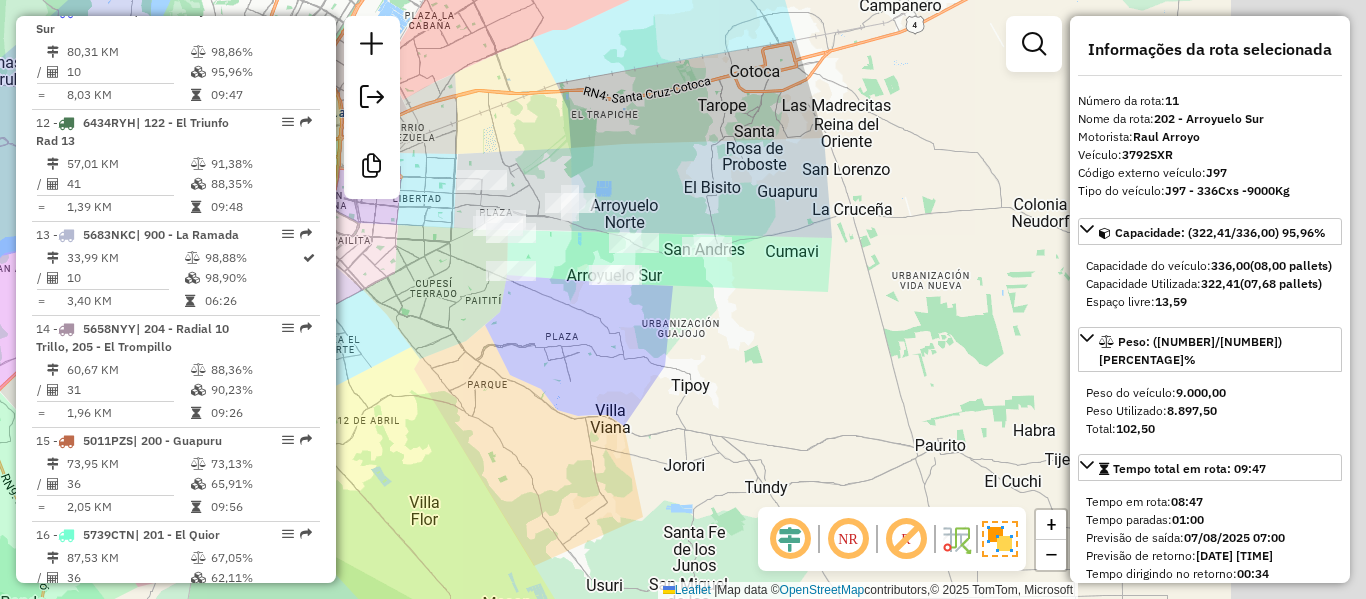 drag, startPoint x: 727, startPoint y: 151, endPoint x: 546, endPoint y: 166, distance: 181.62048 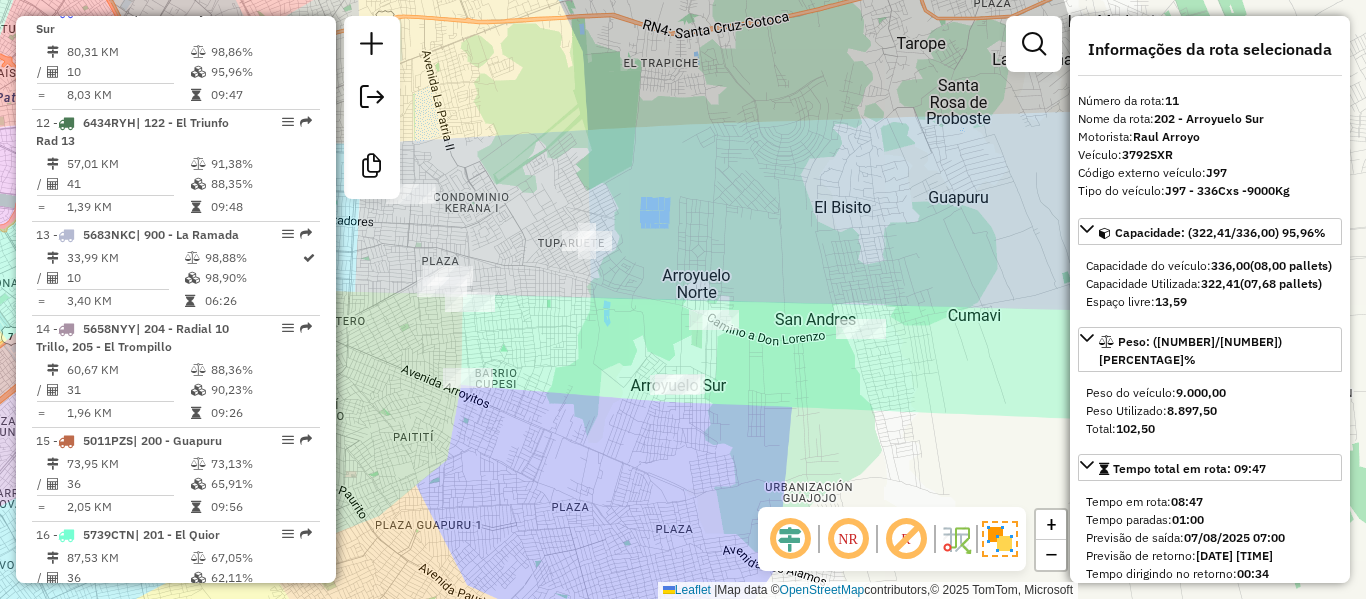 drag, startPoint x: 568, startPoint y: 181, endPoint x: 701, endPoint y: 187, distance: 133.13527 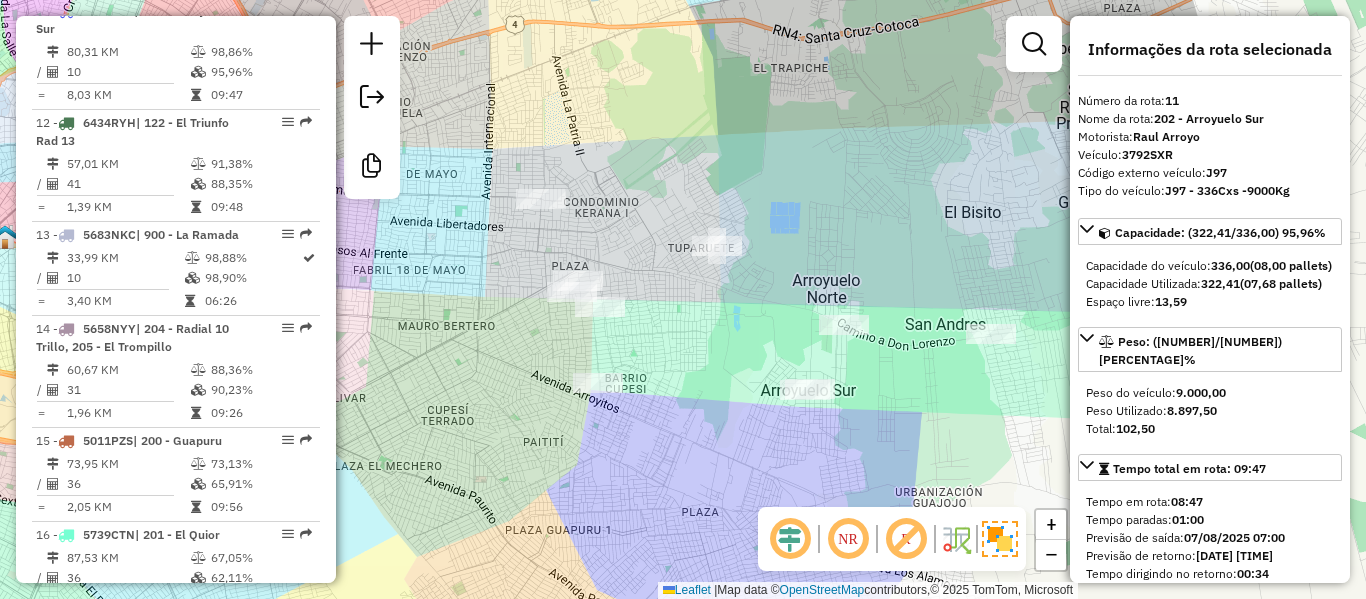 click on "Janela de atendimento Grade de atendimento Capacidade Transportadoras Veículos Cliente Pedidos  Rotas Selecione os dias de semana para filtrar as janelas de atendimento  Seg   Ter   Qua   Qui   Sex   Sáb   Dom  Informe o período da janela de atendimento: De: Até:  Filtrar exatamente a janela do cliente  Considerar janela de atendimento padrão  Selecione os dias de semana para filtrar as grades de atendimento  Seg   Ter   Qua   Qui   Sex   Sáb   Dom   Considerar clientes sem dia de atendimento cadastrado  Clientes fora do dia de atendimento selecionado Filtrar as atividades entre os valores definidos abaixo:  Peso mínimo:   Peso máximo:   Cubagem mínima:   Cubagem máxima:   De:   Até:  Filtrar as atividades entre o tempo de atendimento definido abaixo:  De:   Até:   Considerar capacidade total dos clientes não roteirizados Transportadora: Selecione um ou mais itens Tipo de veículo: Selecione um ou mais itens Veículo: Selecione um ou mais itens Motorista: Selecione um ou mais itens Nome: Rótulo:" 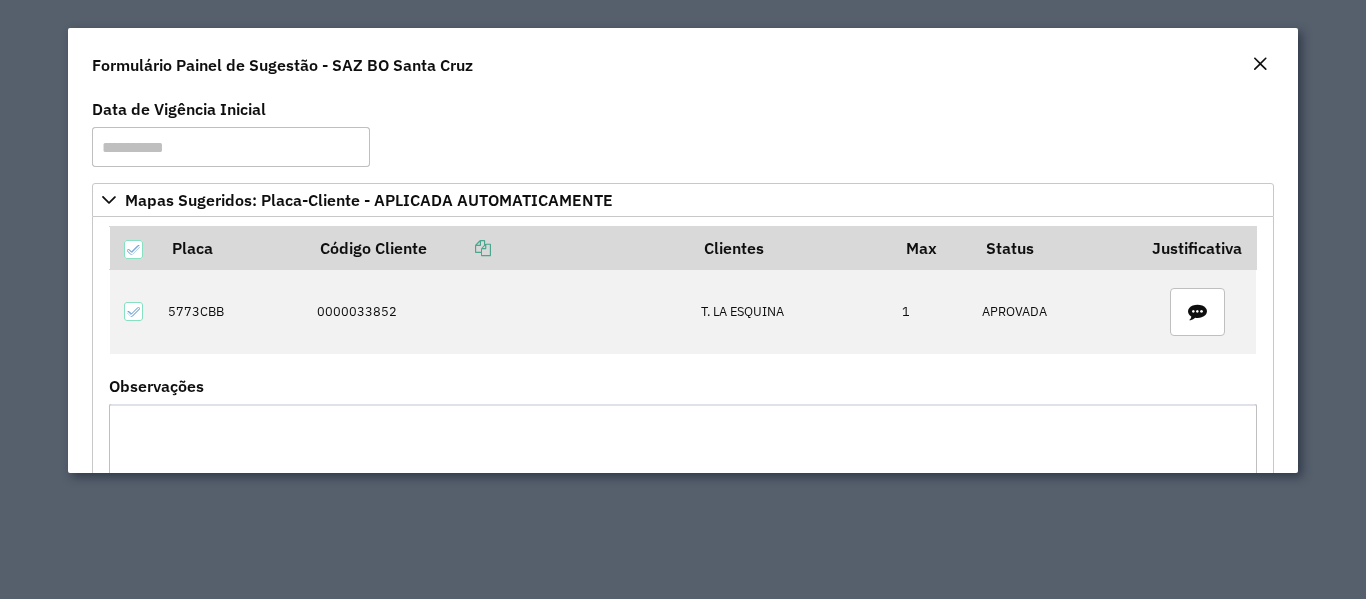 scroll, scrollTop: 0, scrollLeft: 0, axis: both 